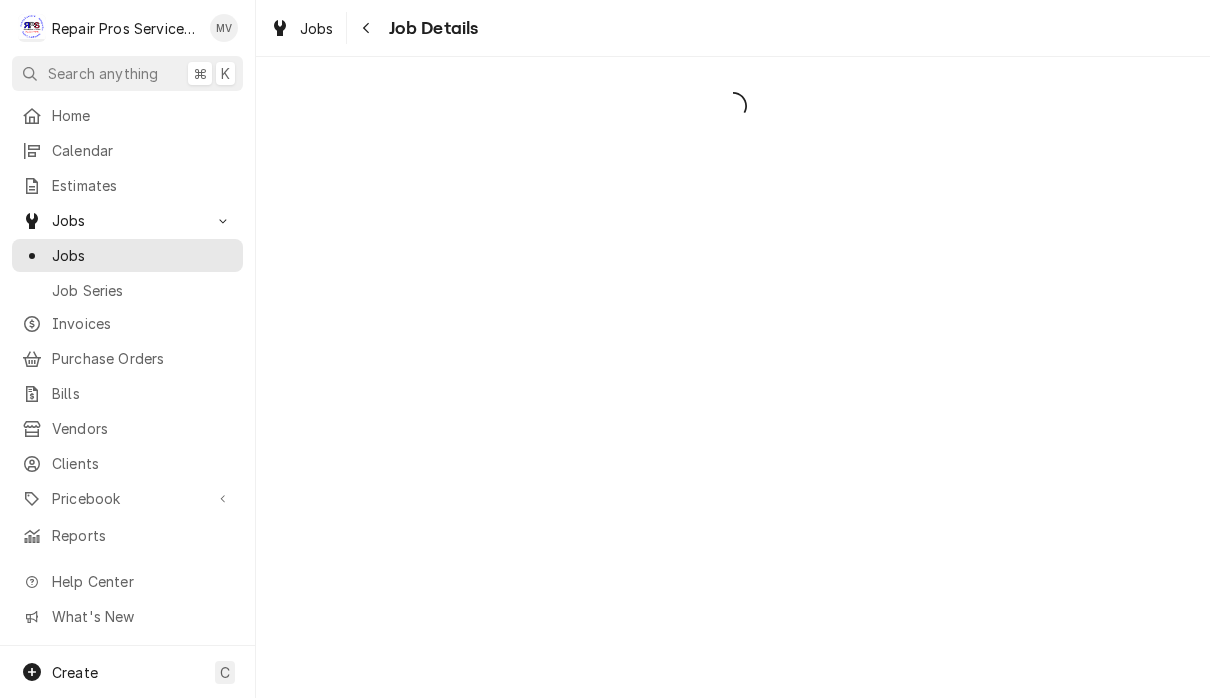 scroll, scrollTop: 0, scrollLeft: 0, axis: both 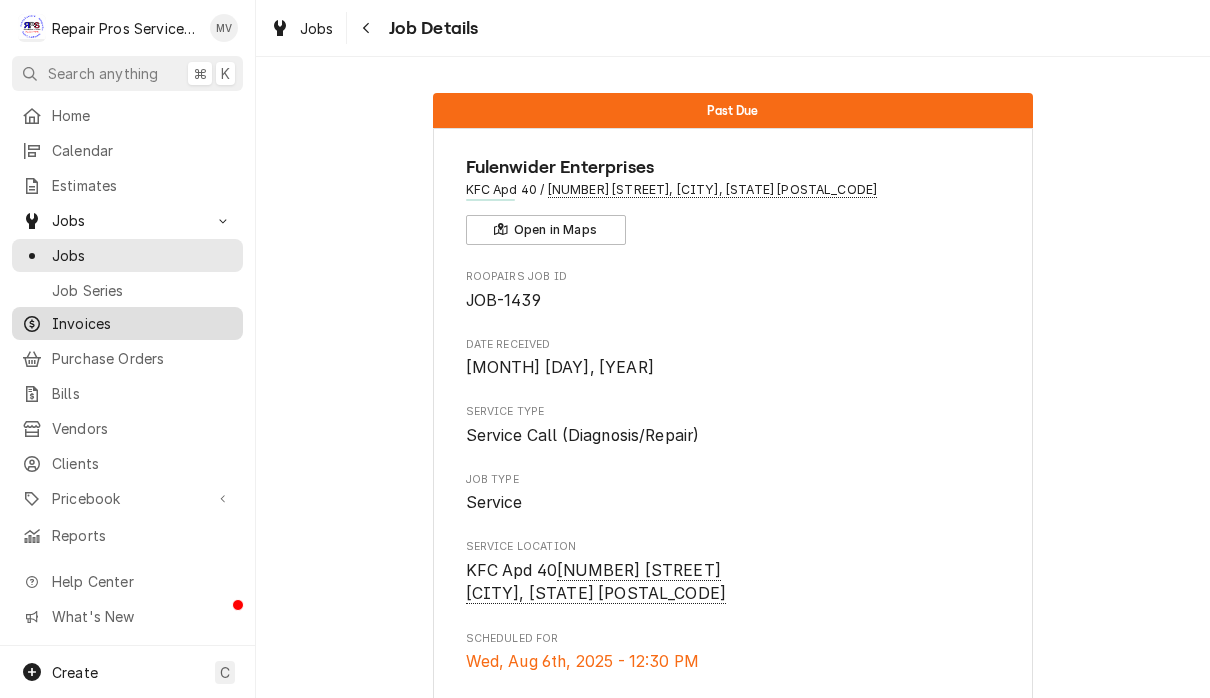 click on "Invoices" at bounding box center [142, 323] 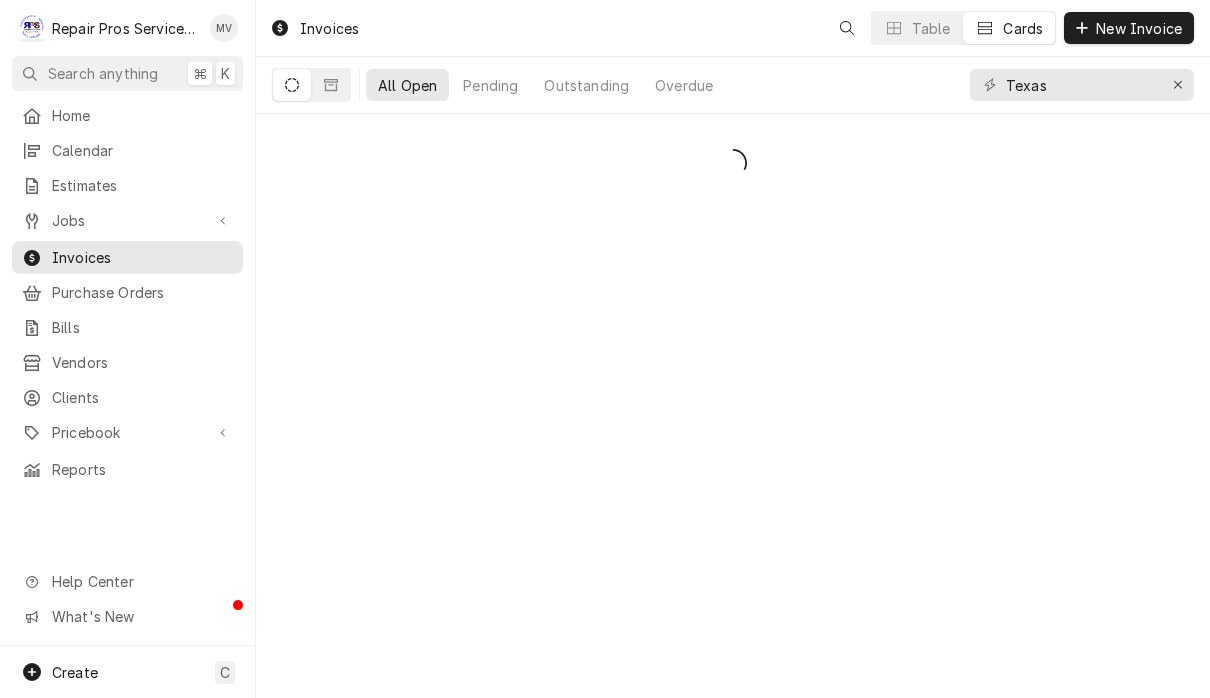 scroll, scrollTop: 0, scrollLeft: 0, axis: both 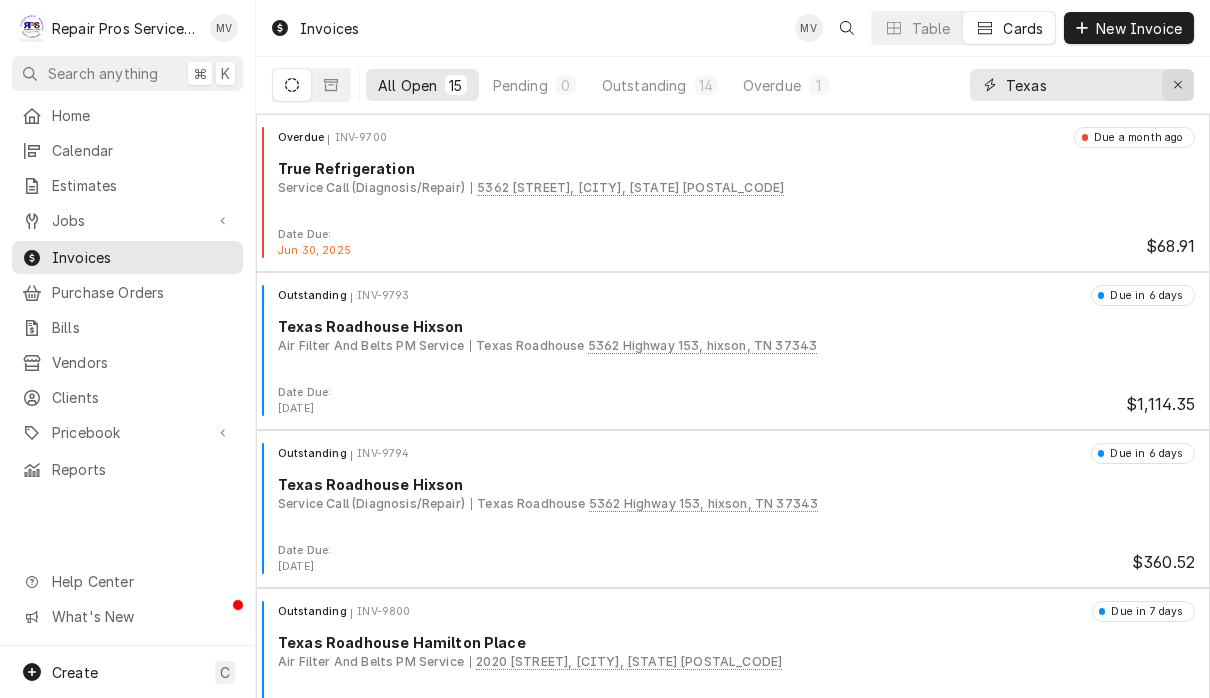 click at bounding box center (1178, 85) 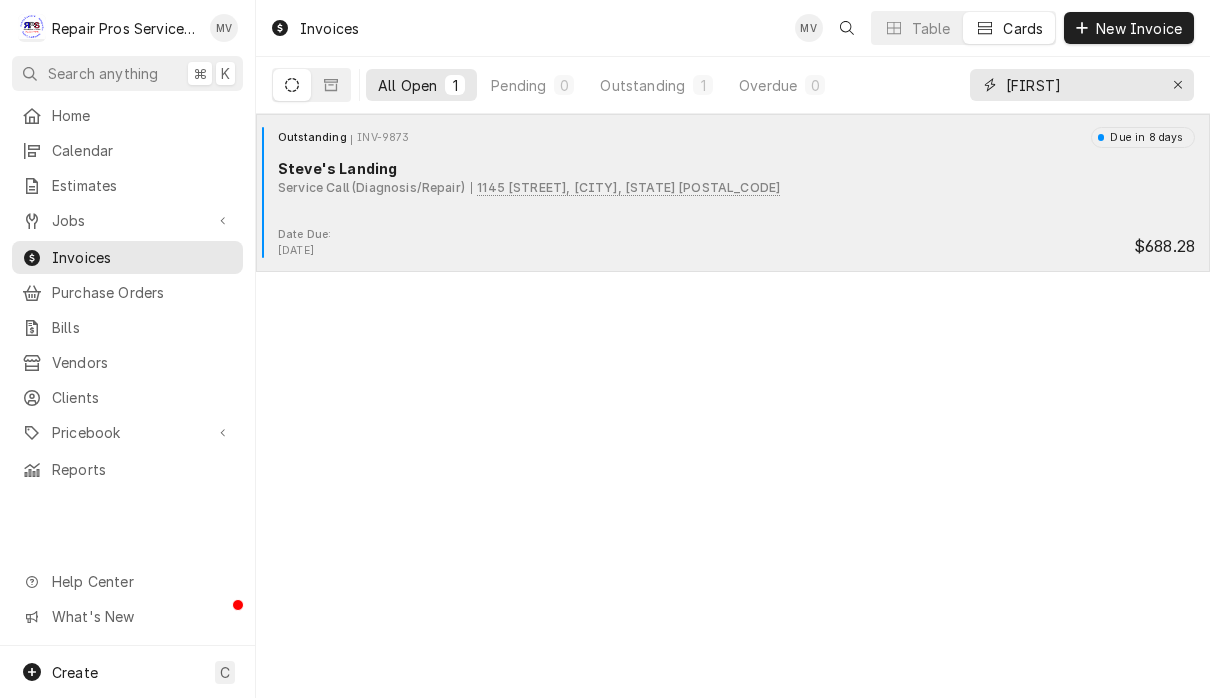 type on "[FIRST]" 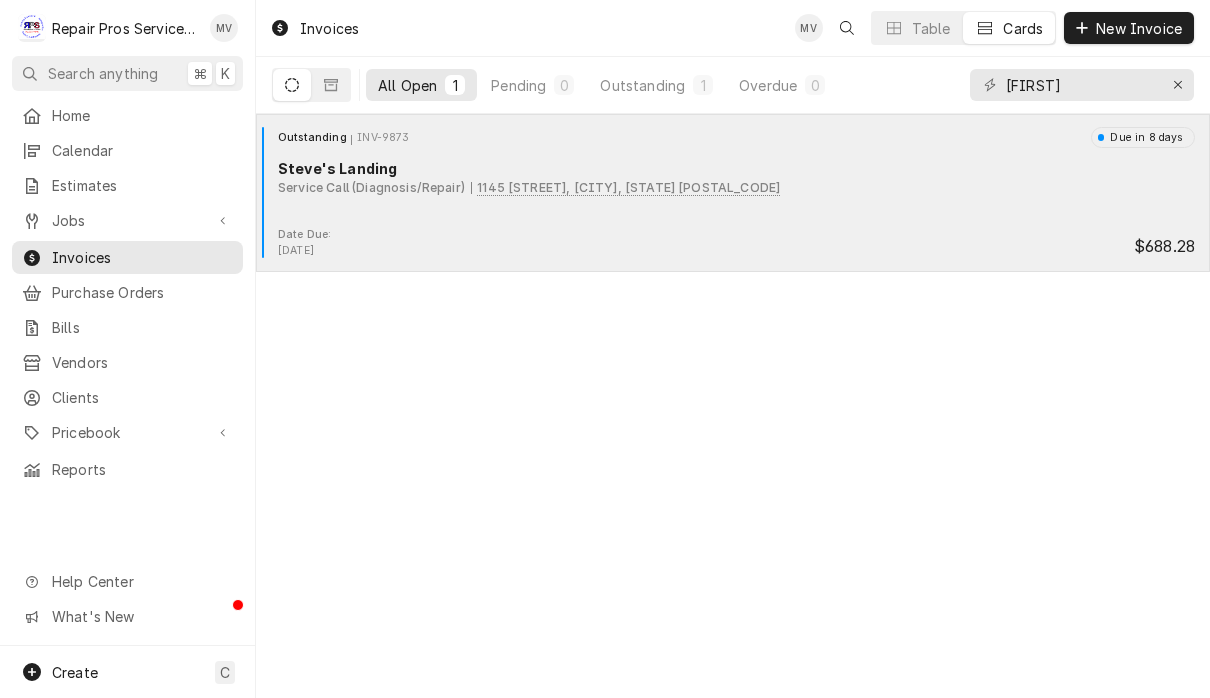 click on "Outstanding INV-9873 Due in 8 days Steve's Landing Service Call (Diagnosis/Repair) 1145 Poling Cir, Soddy Daisy, TN 37379" at bounding box center (733, 177) 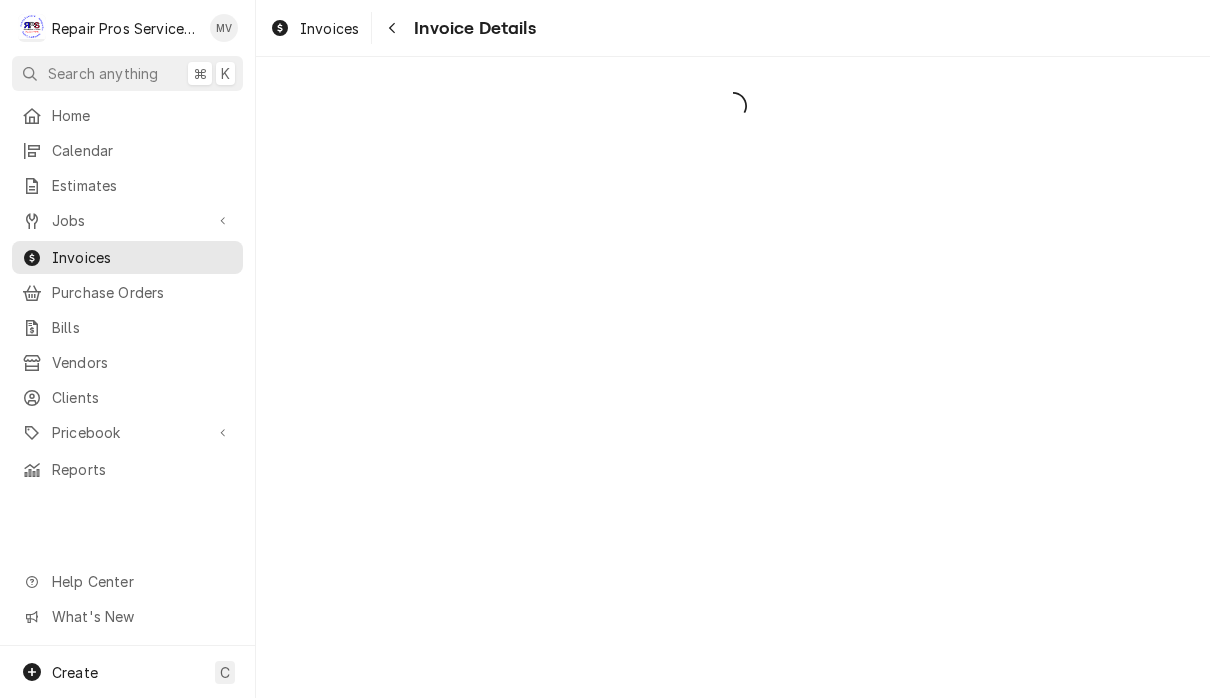 scroll, scrollTop: 0, scrollLeft: 0, axis: both 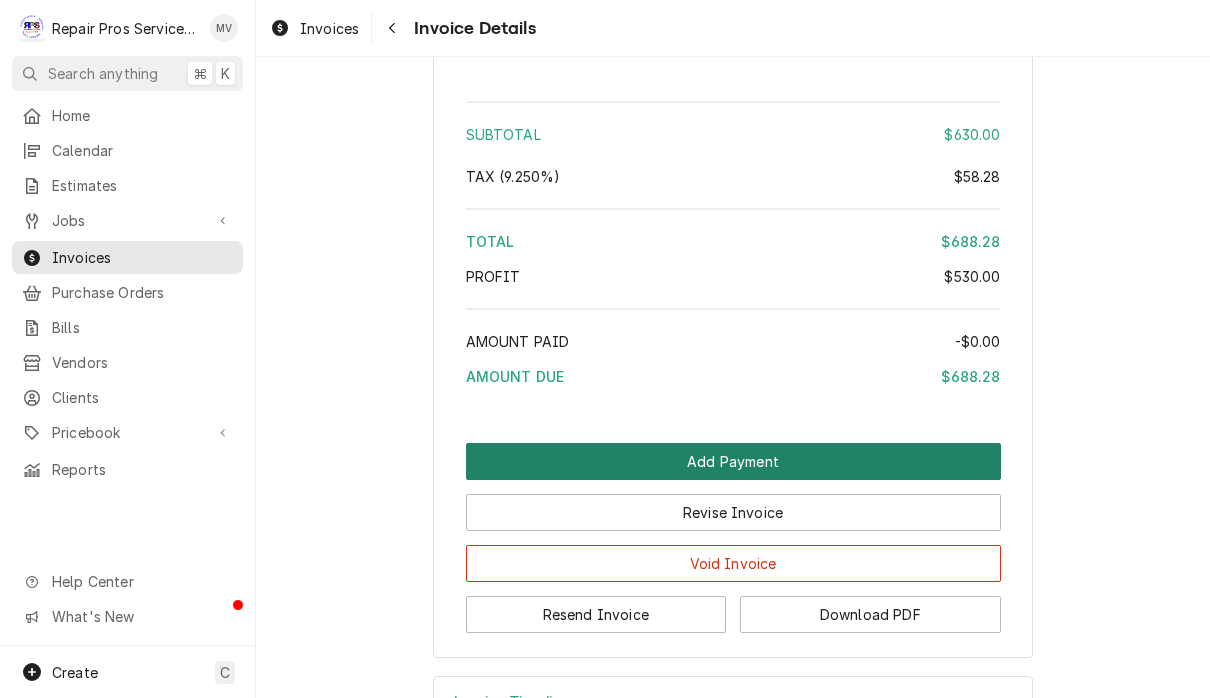 click on "Add Payment" at bounding box center (733, 461) 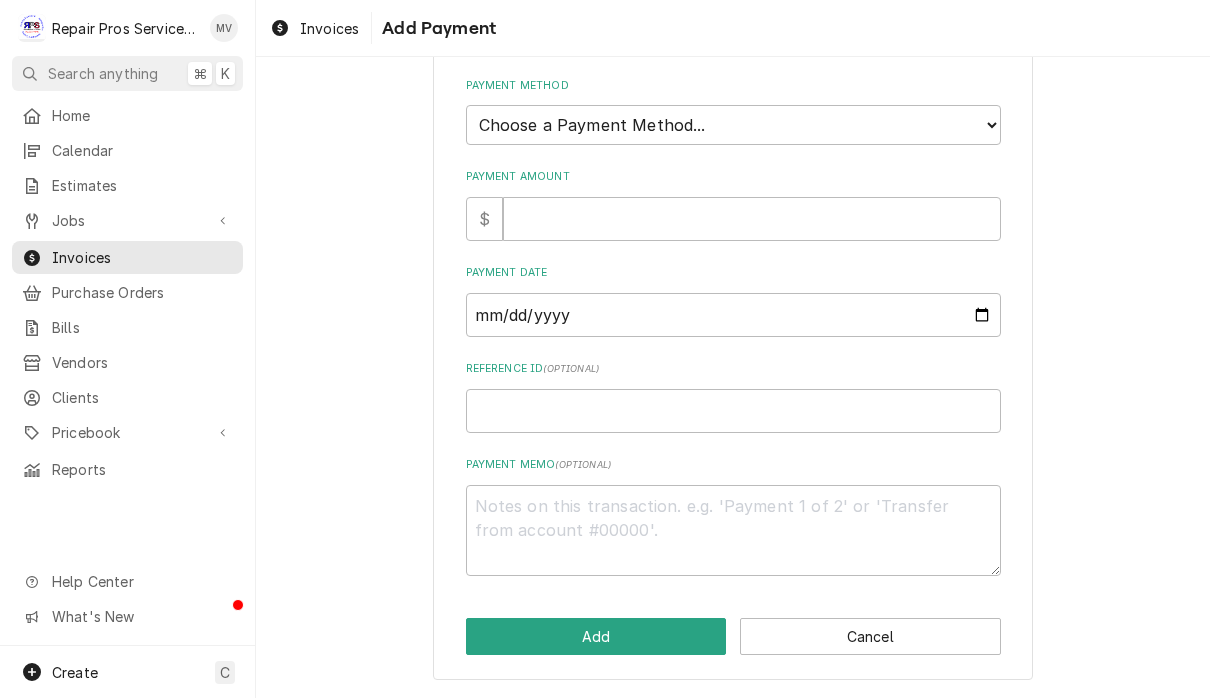 scroll, scrollTop: 0, scrollLeft: 0, axis: both 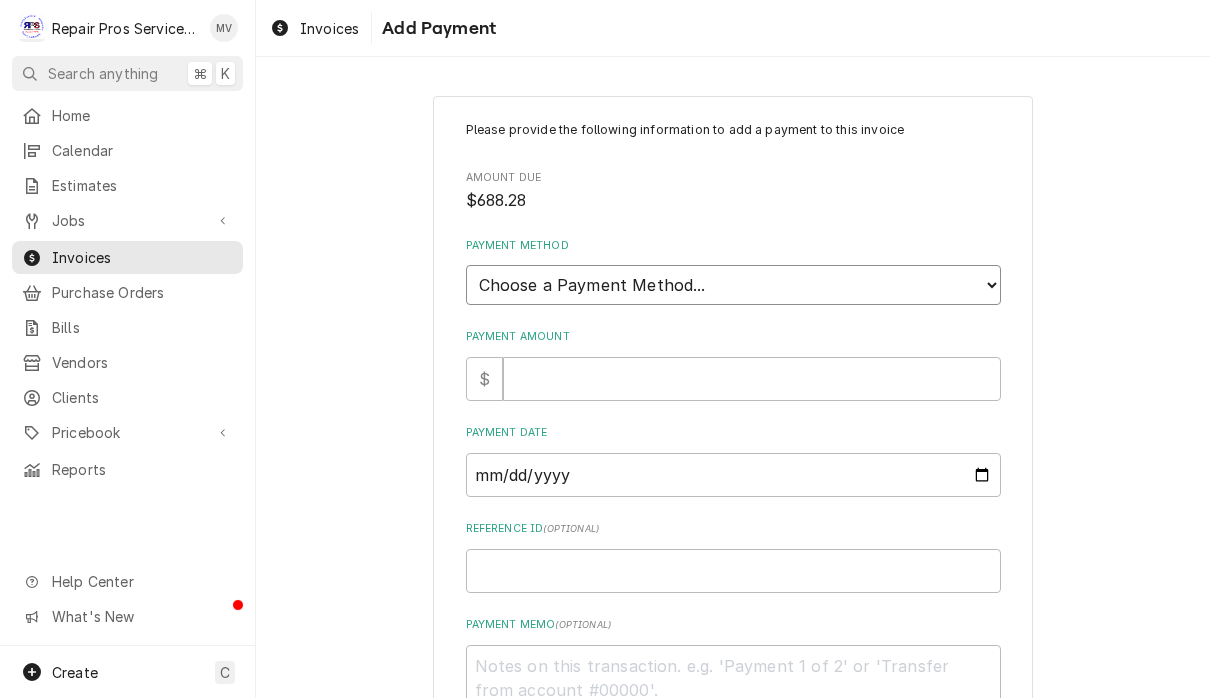 click on "Choose a Payment Method... Cash Check Credit/Debit Card ACH/eCheck Other" at bounding box center (733, 285) 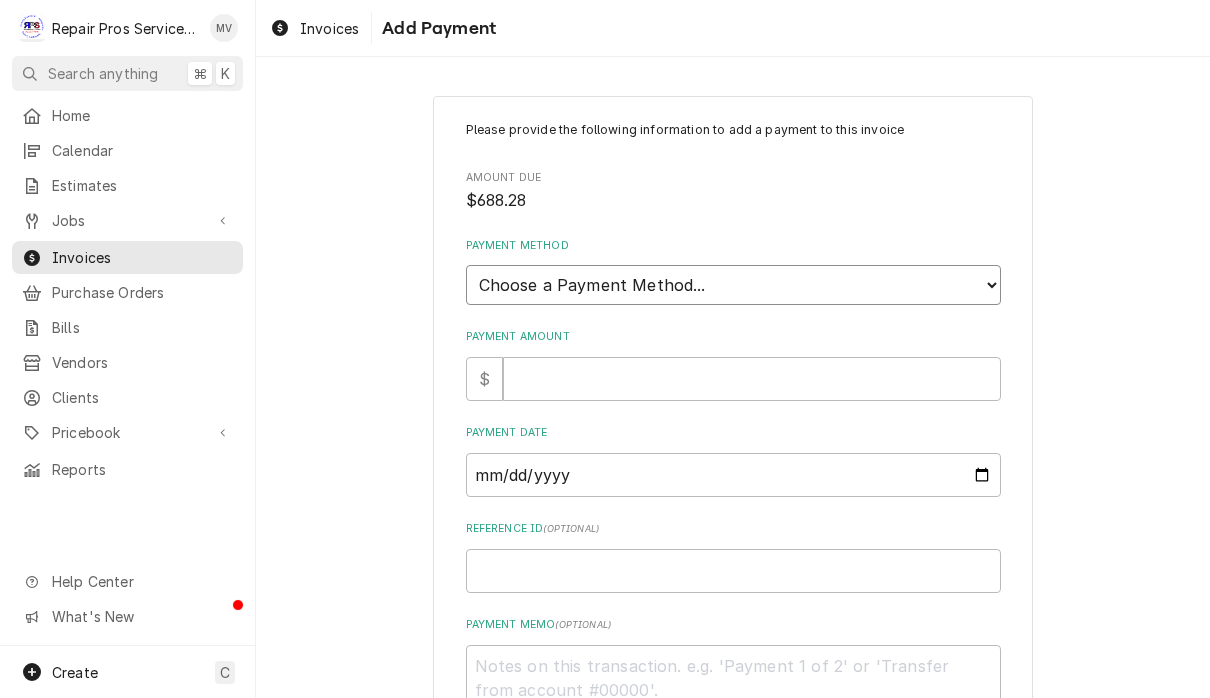 select on "2" 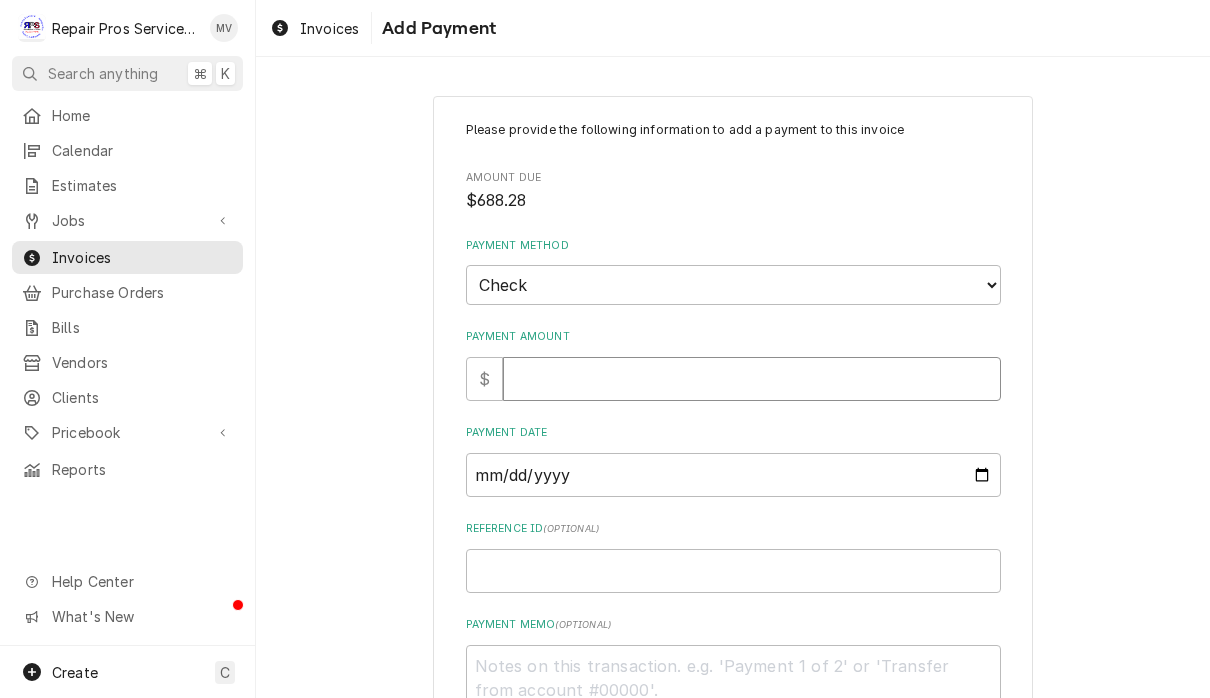 click on "Payment Amount" at bounding box center (752, 379) 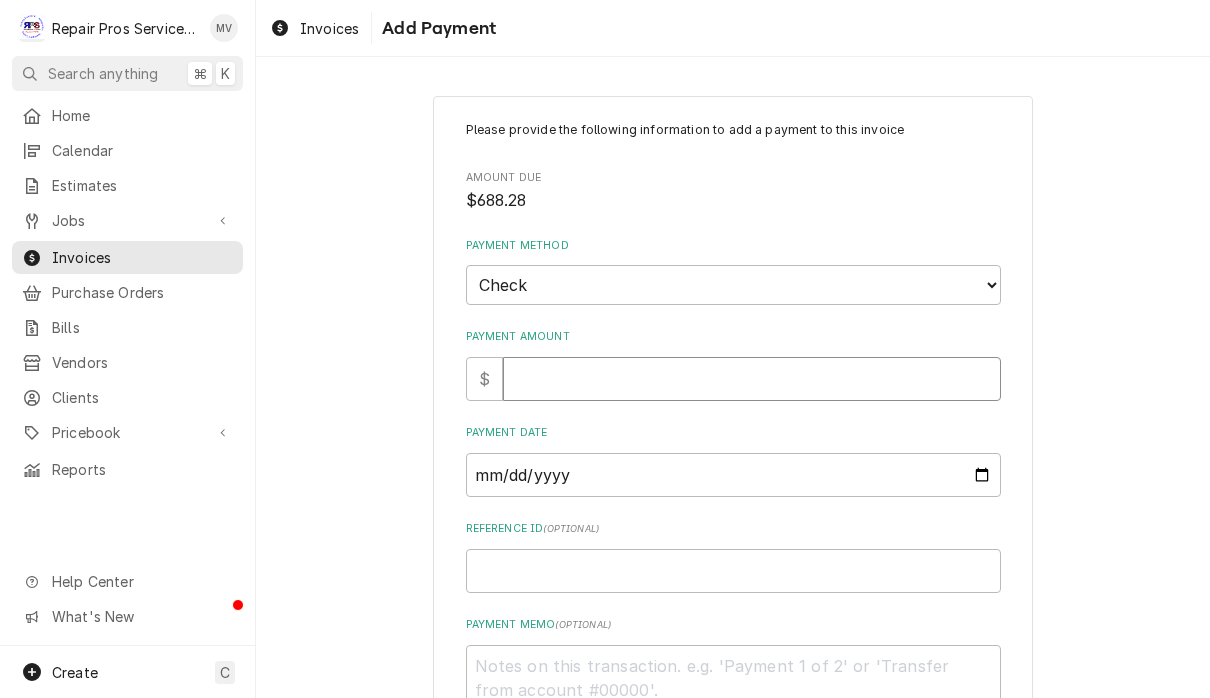 type on "x" 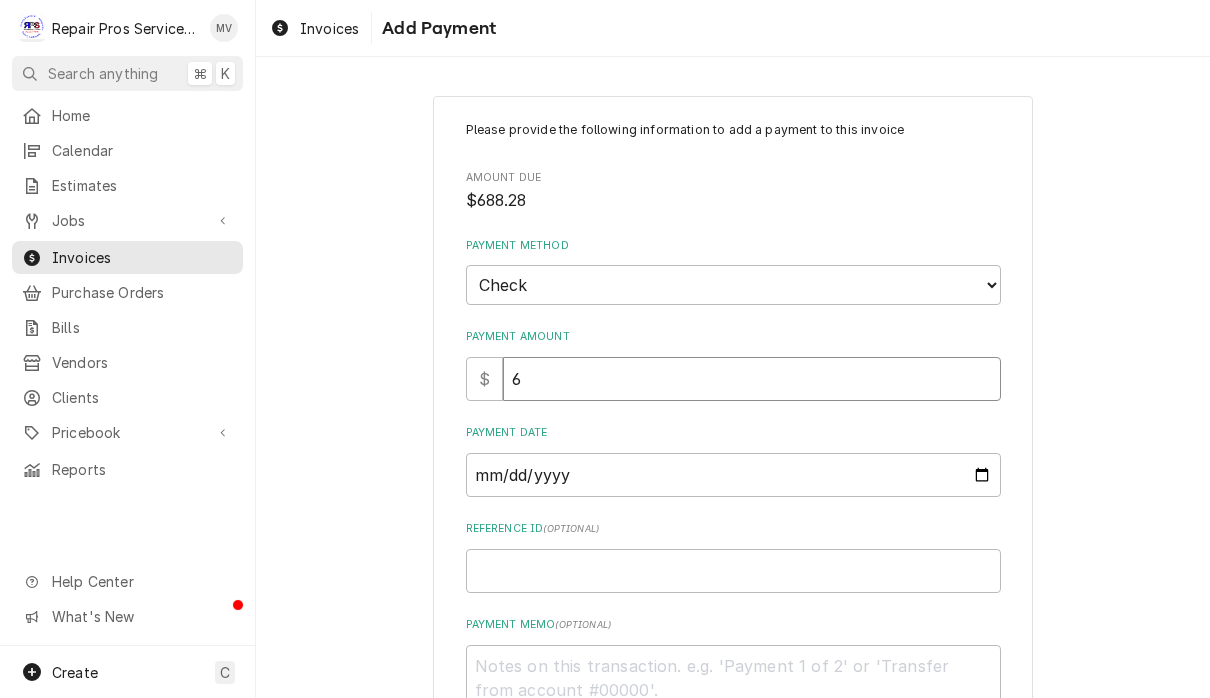 type on "x" 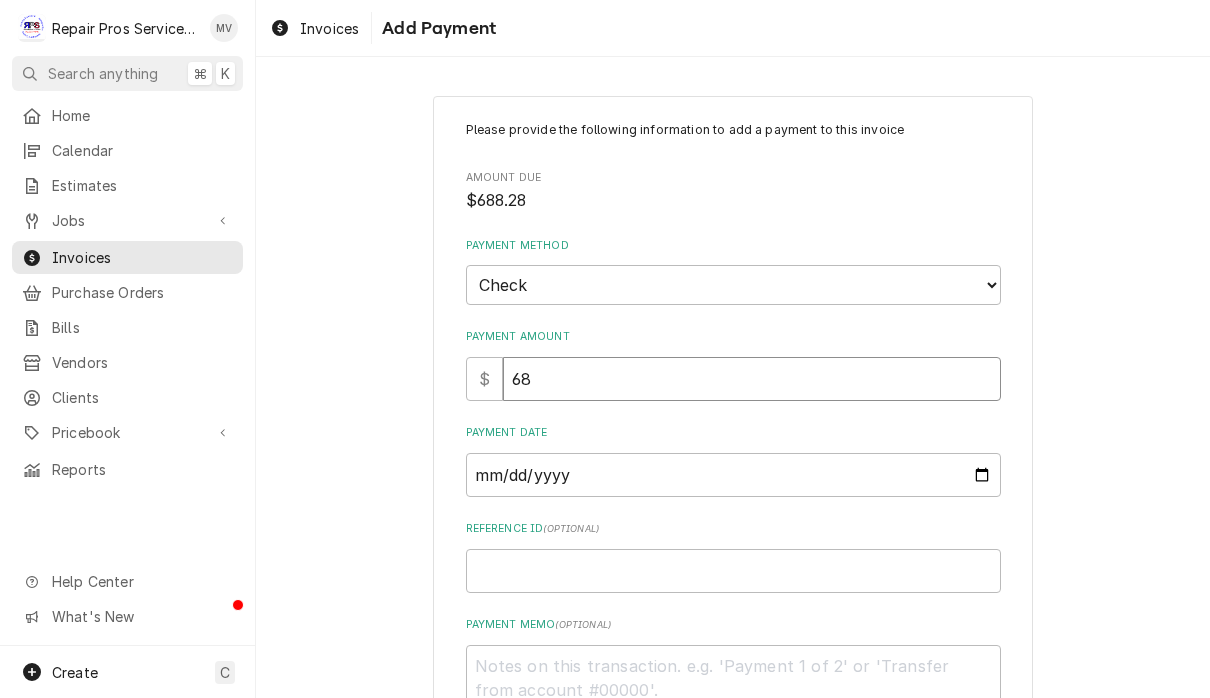 type on "x" 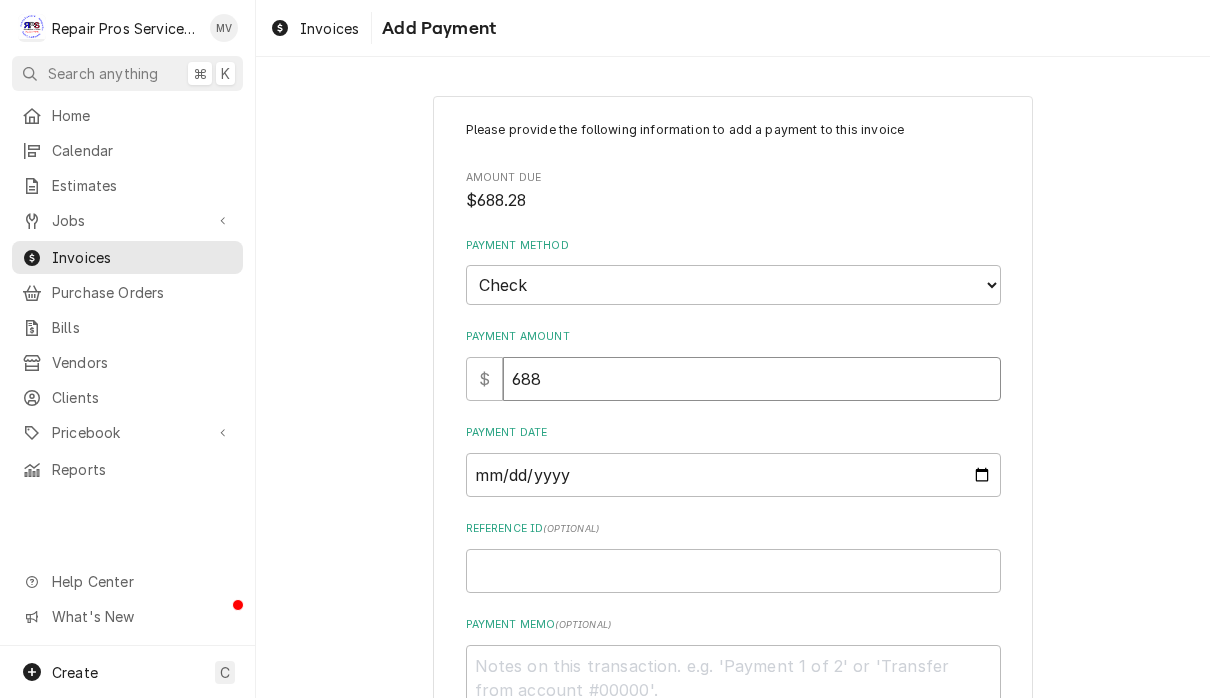 click on "688" at bounding box center [752, 379] 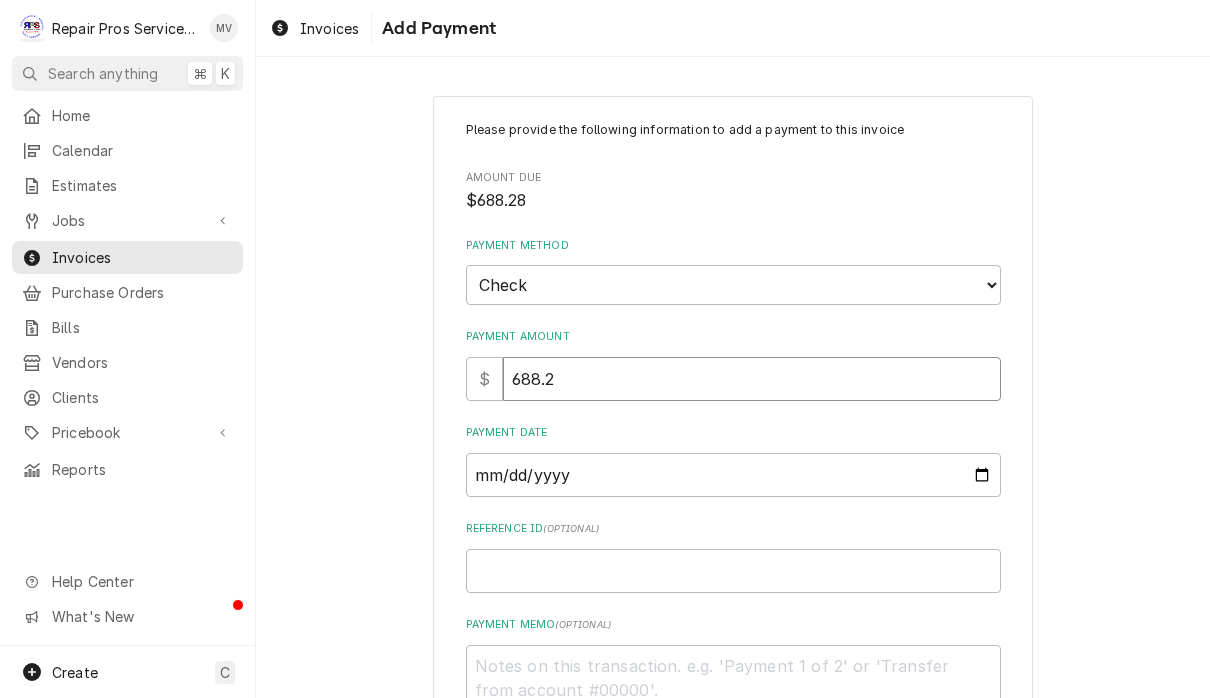 type on "x" 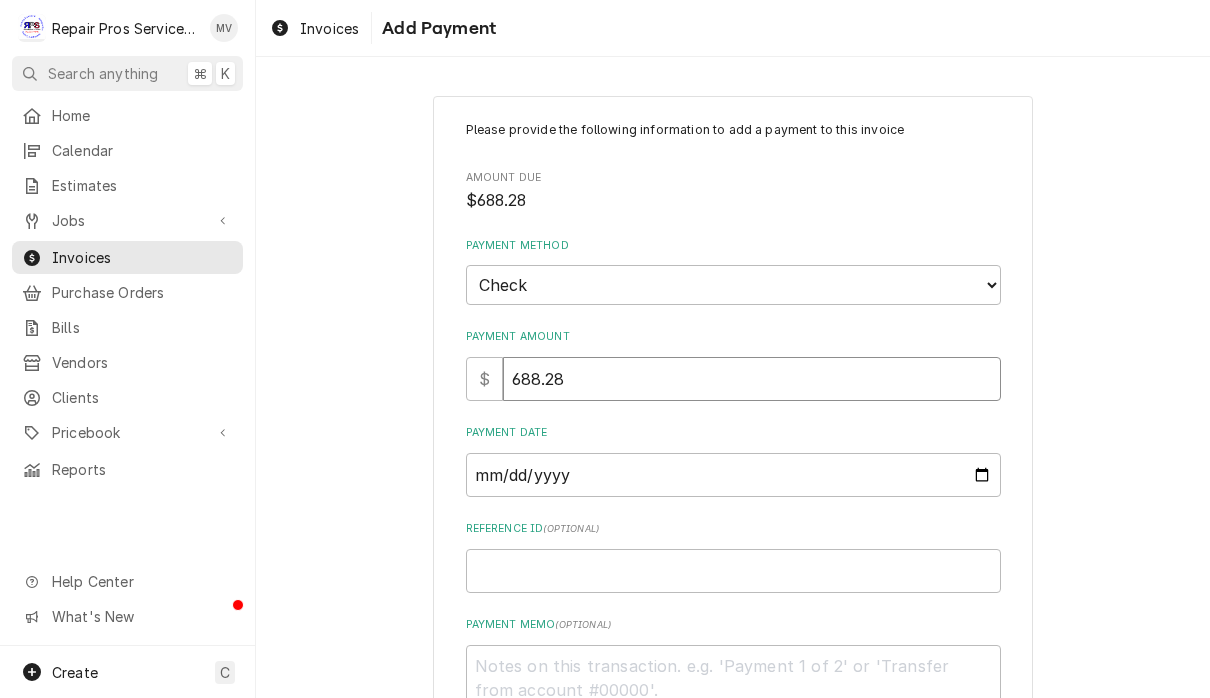 click on "688.28" at bounding box center (752, 379) 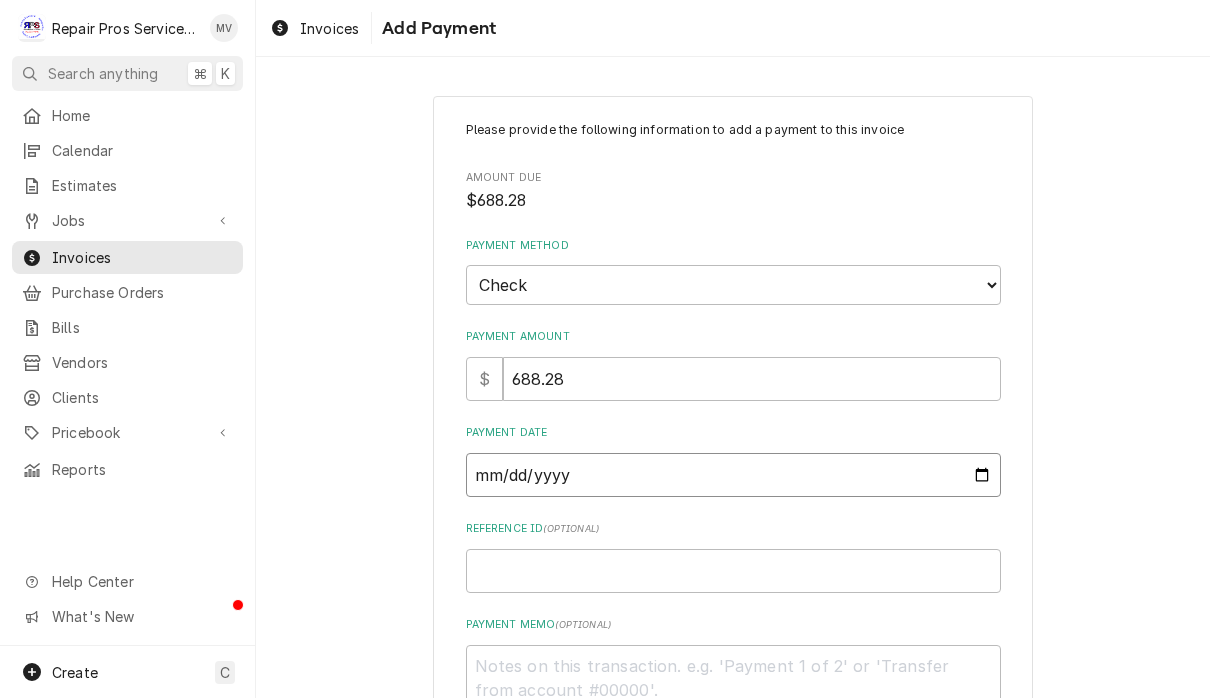 click on "Payment Date" at bounding box center (733, 475) 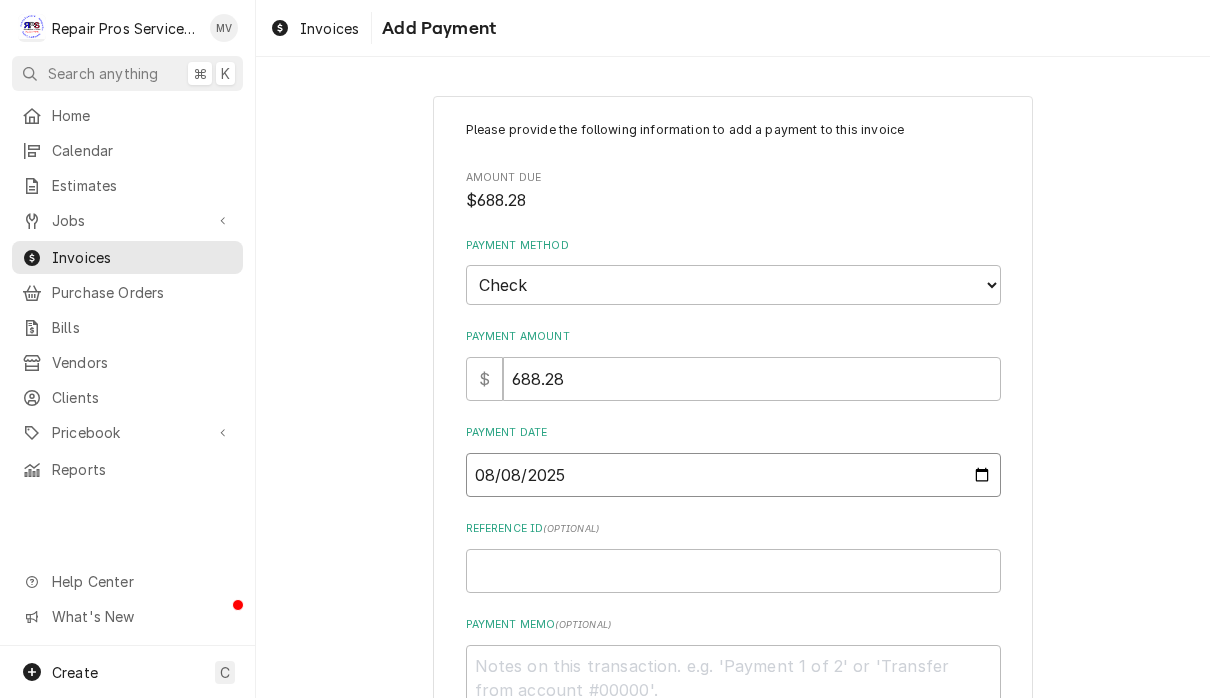 type on "2025-08-07" 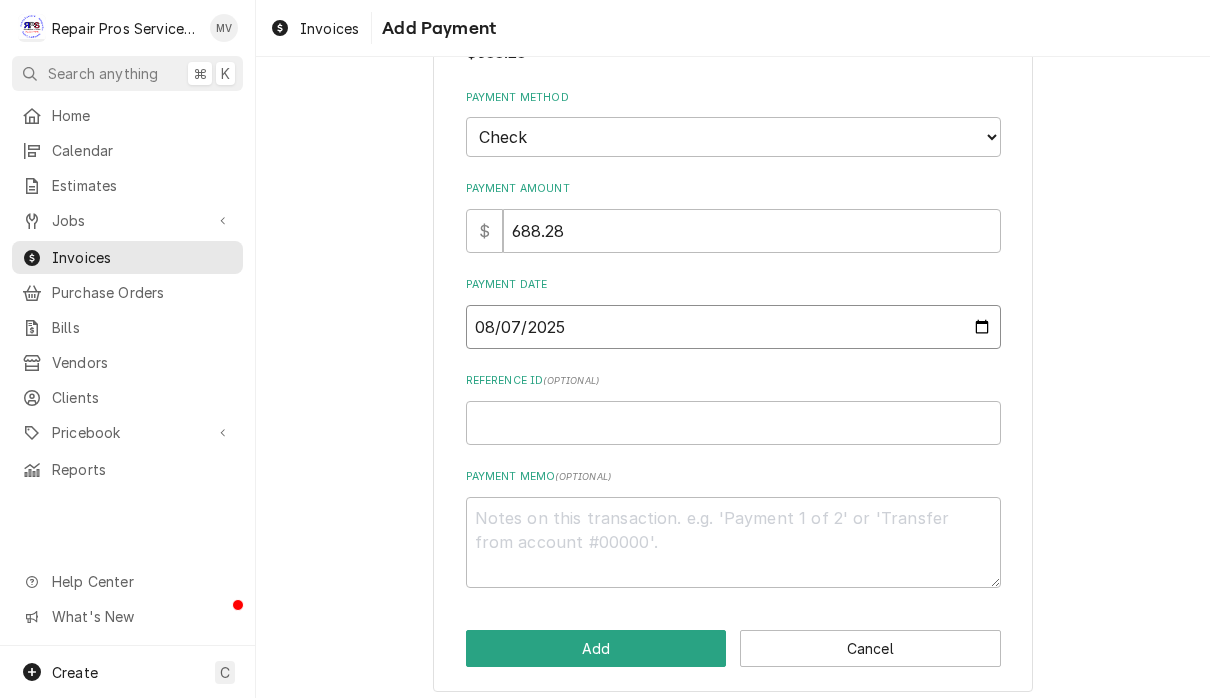scroll, scrollTop: 147, scrollLeft: 0, axis: vertical 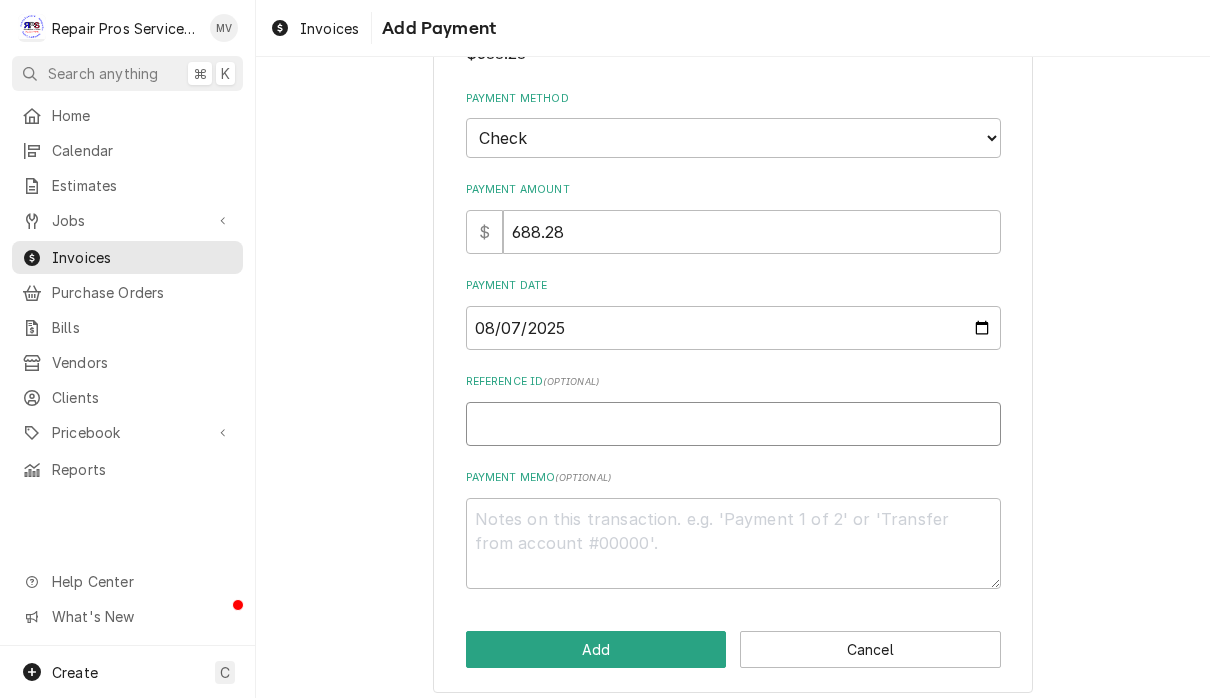 click on "Reference ID  ( optional )" at bounding box center [733, 424] 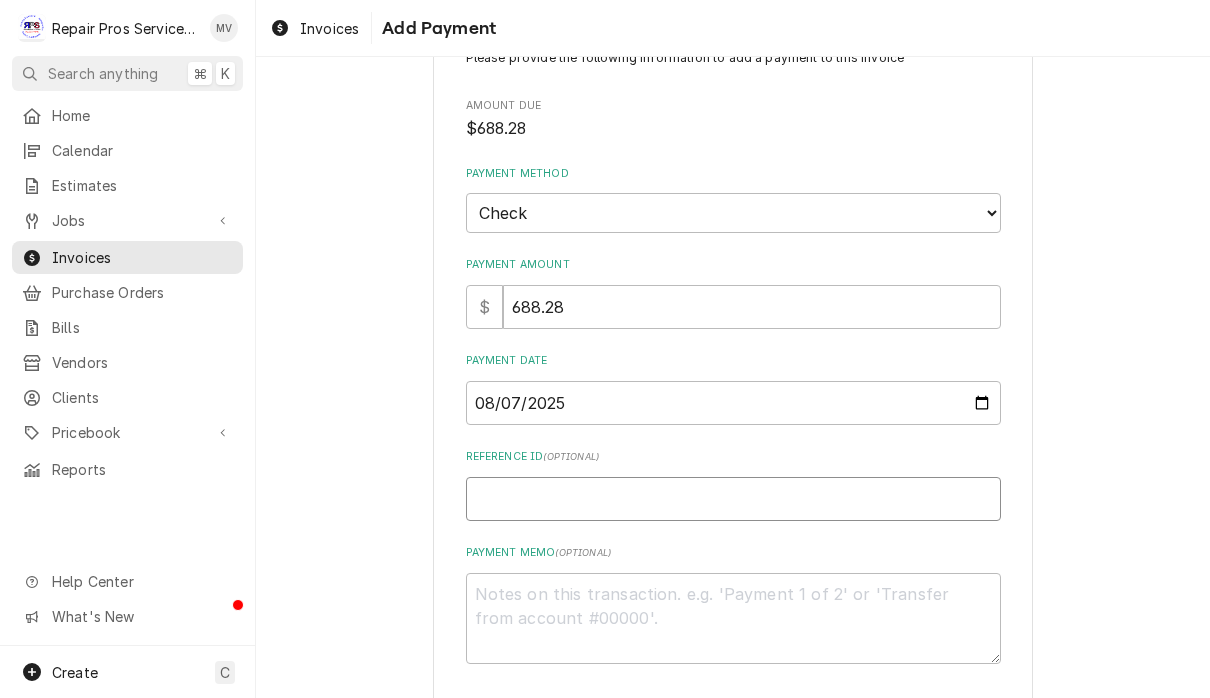 scroll, scrollTop: 88, scrollLeft: 0, axis: vertical 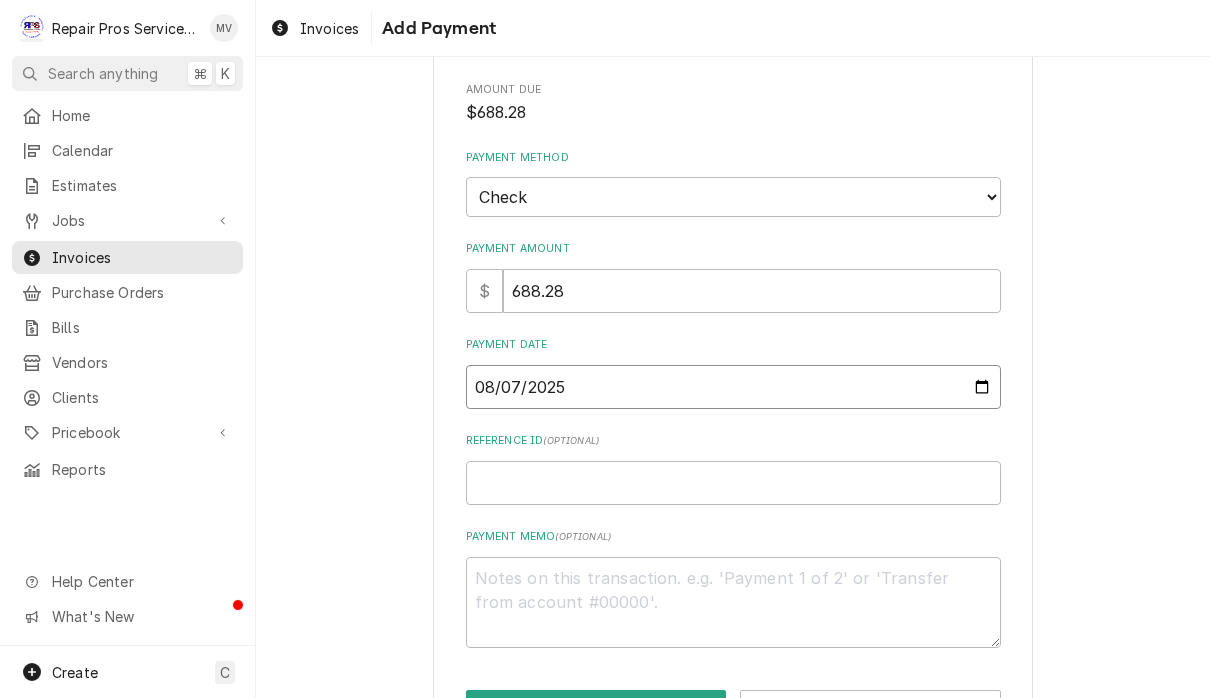 click on "2025-08-07" at bounding box center [733, 387] 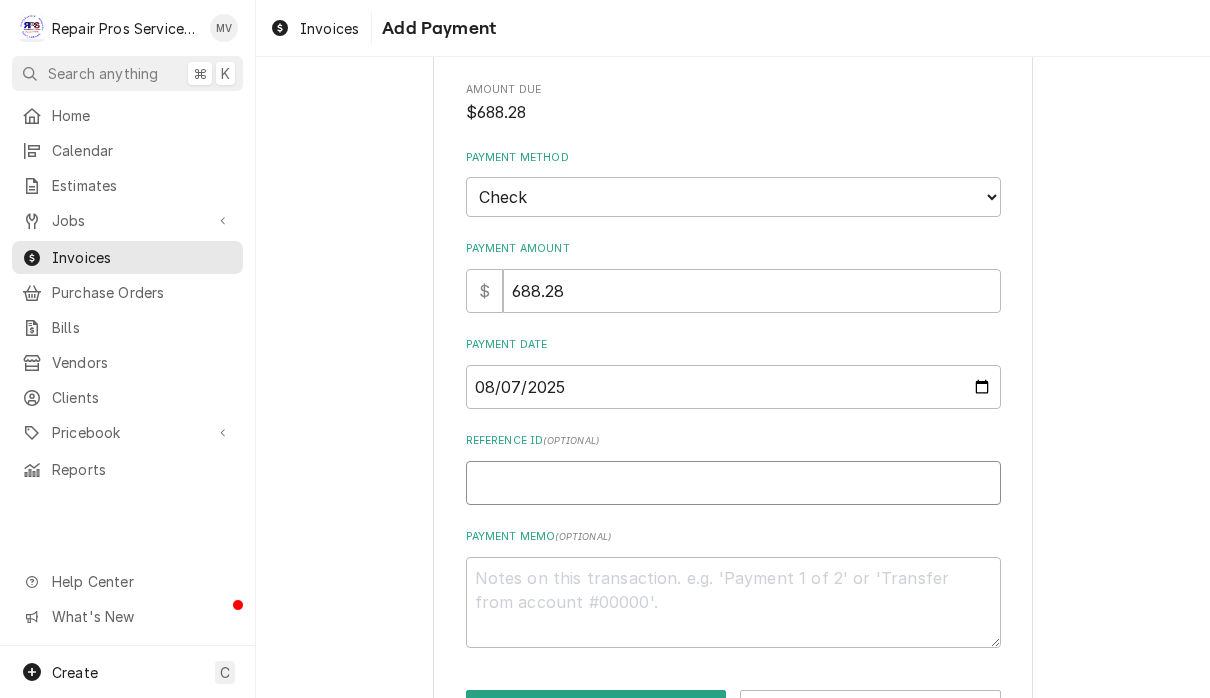 click on "Reference ID  ( optional )" at bounding box center (733, 483) 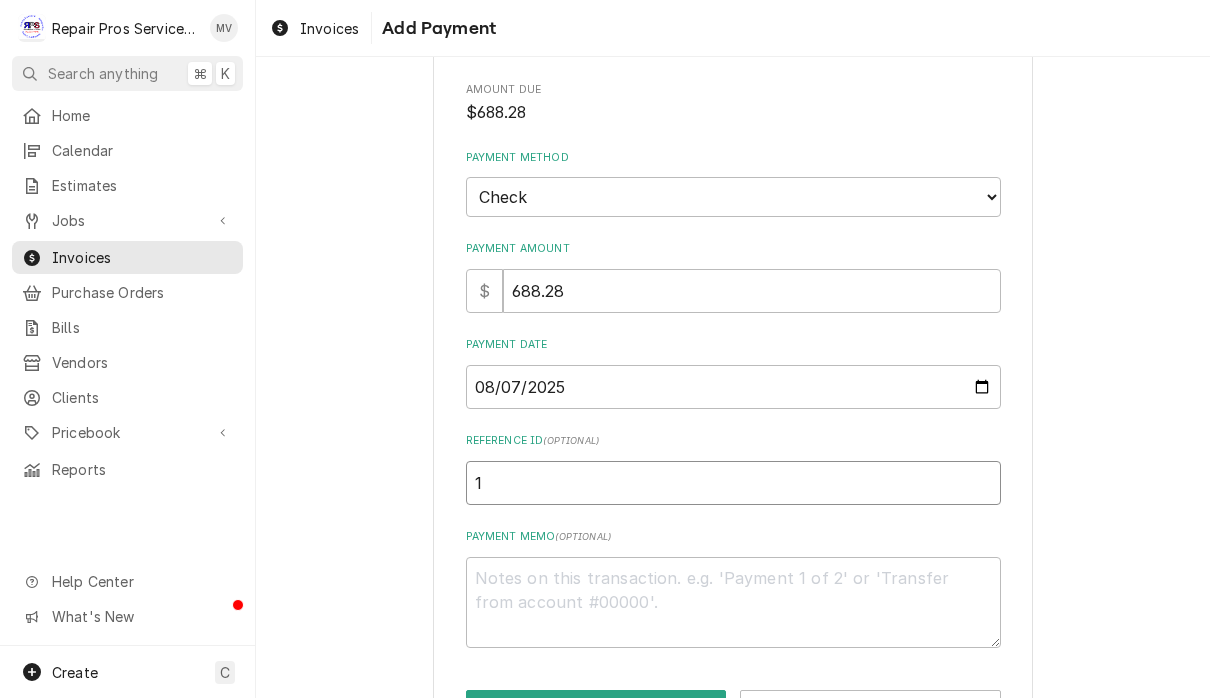 type on "x" 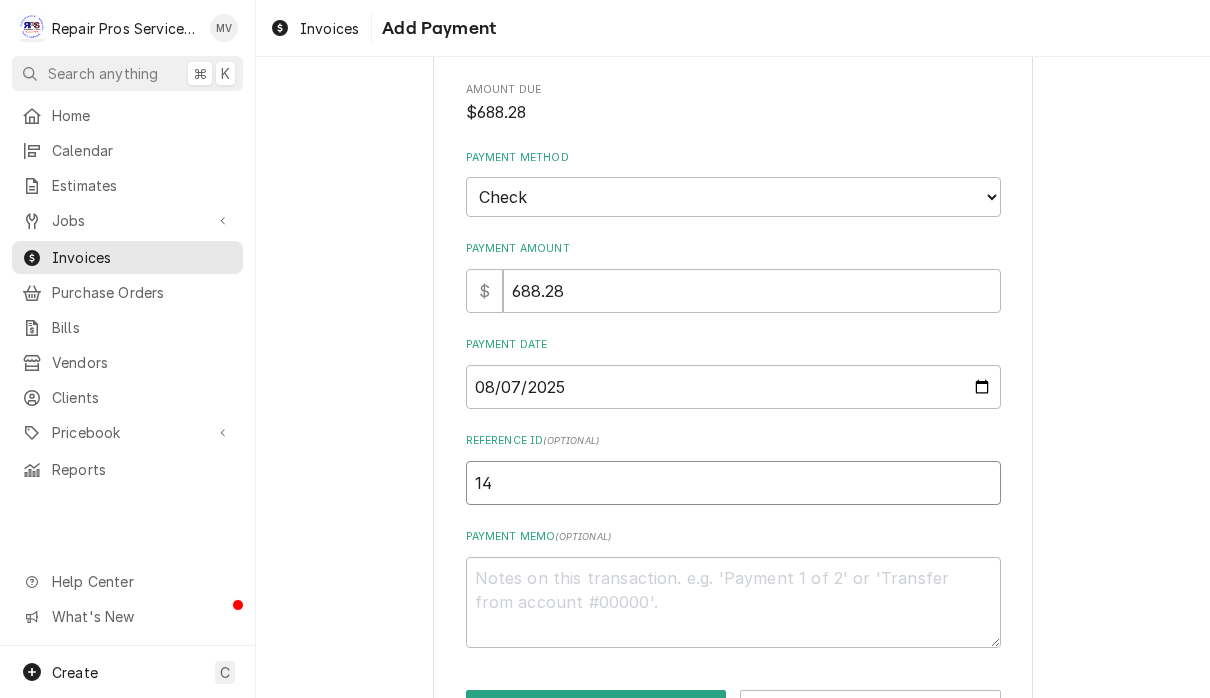 type on "x" 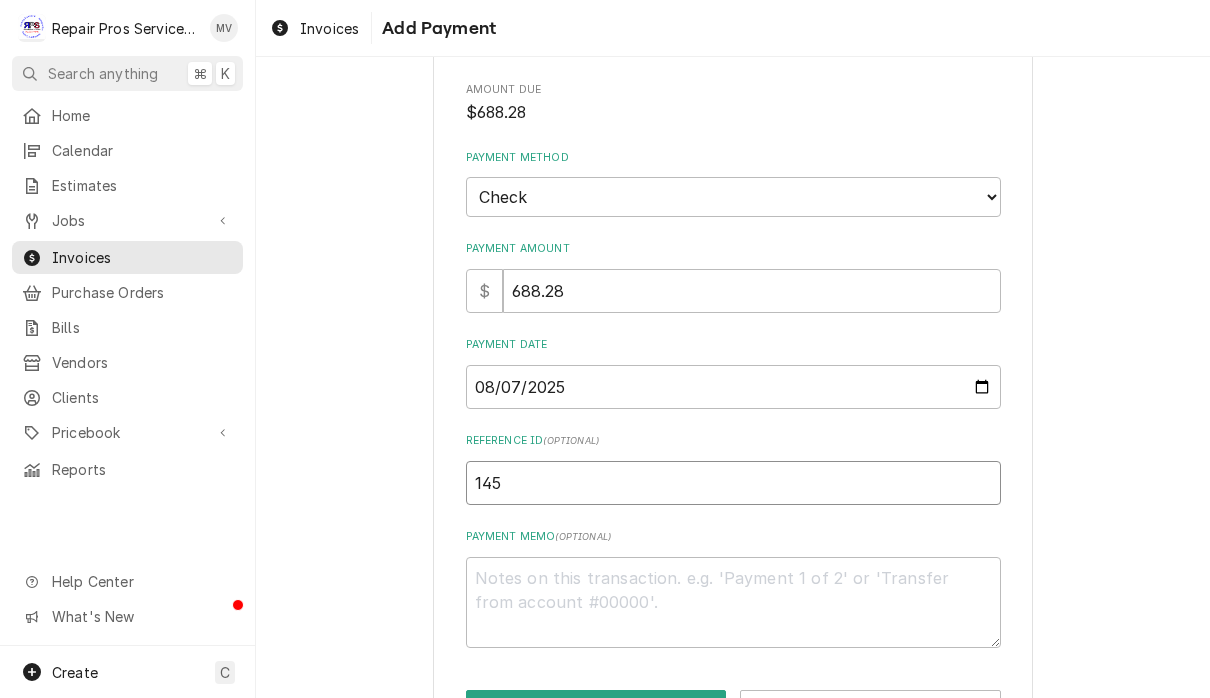 type on "x" 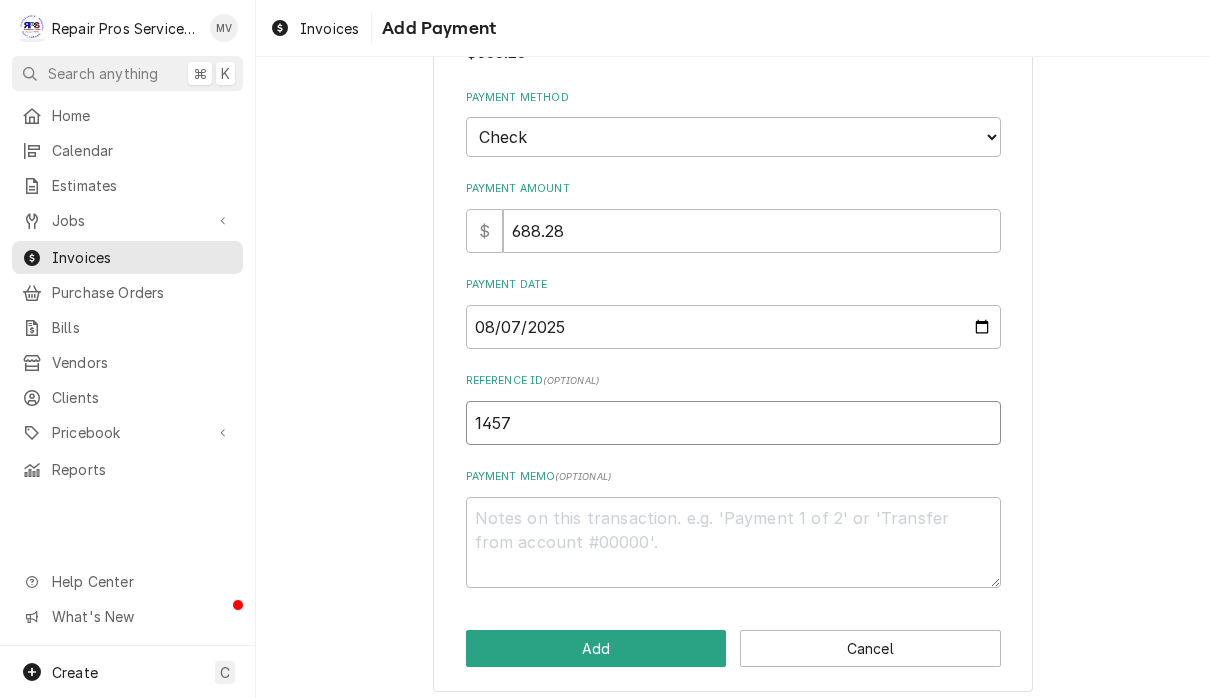 scroll, scrollTop: 147, scrollLeft: 0, axis: vertical 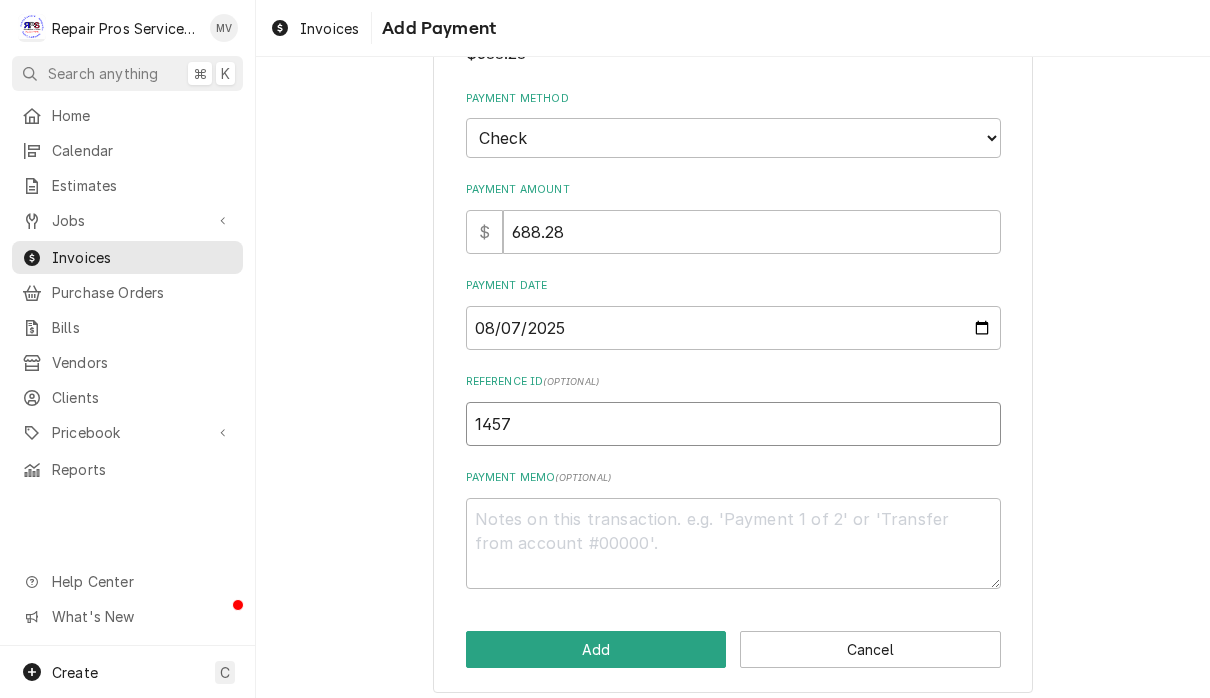 type on "1457" 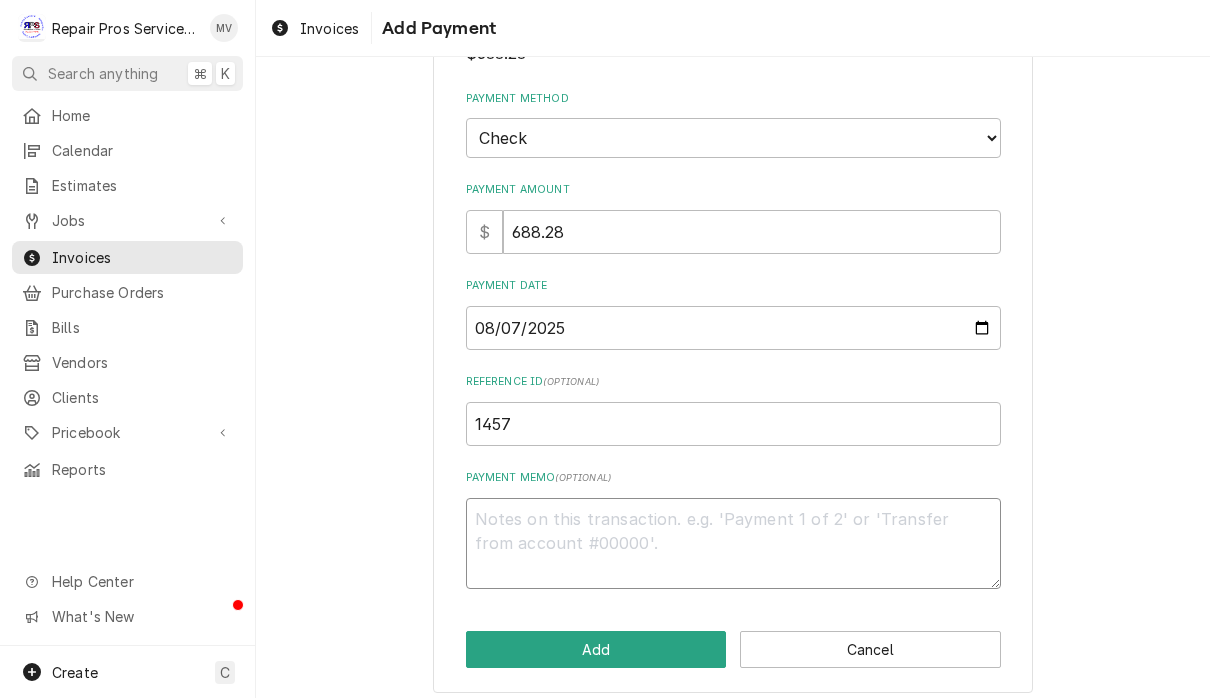 click on "Payment Memo  ( optional )" at bounding box center (733, 543) 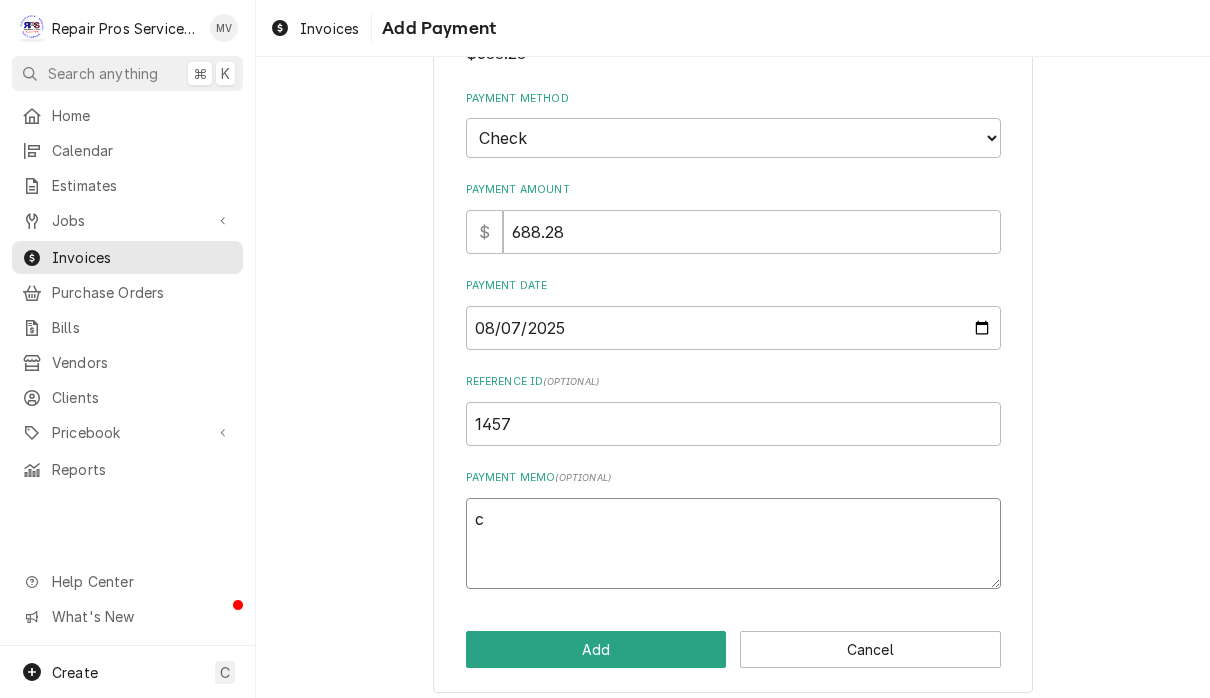 type on "x" 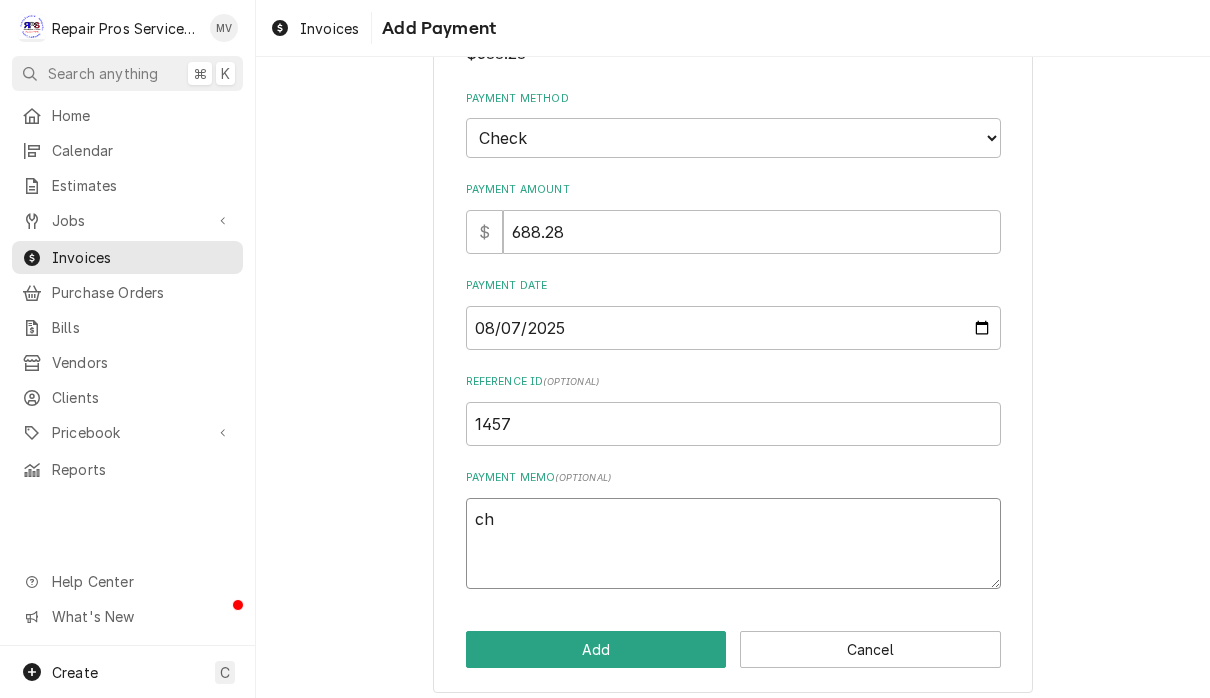 type on "x" 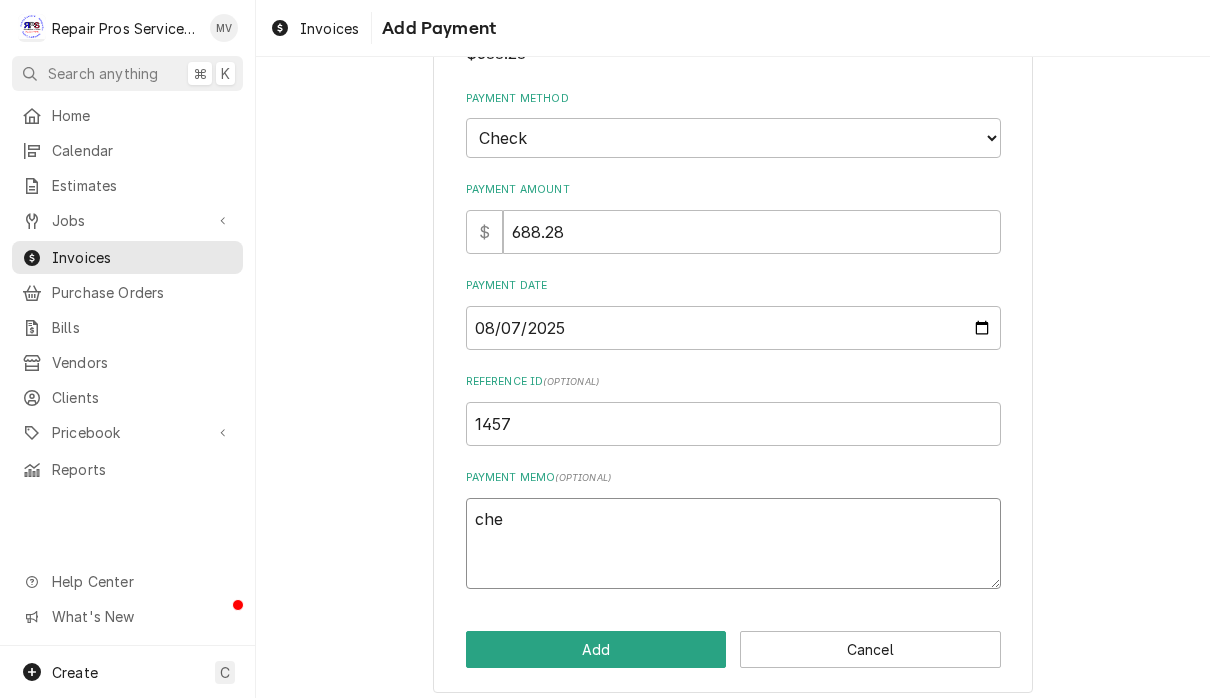 type on "x" 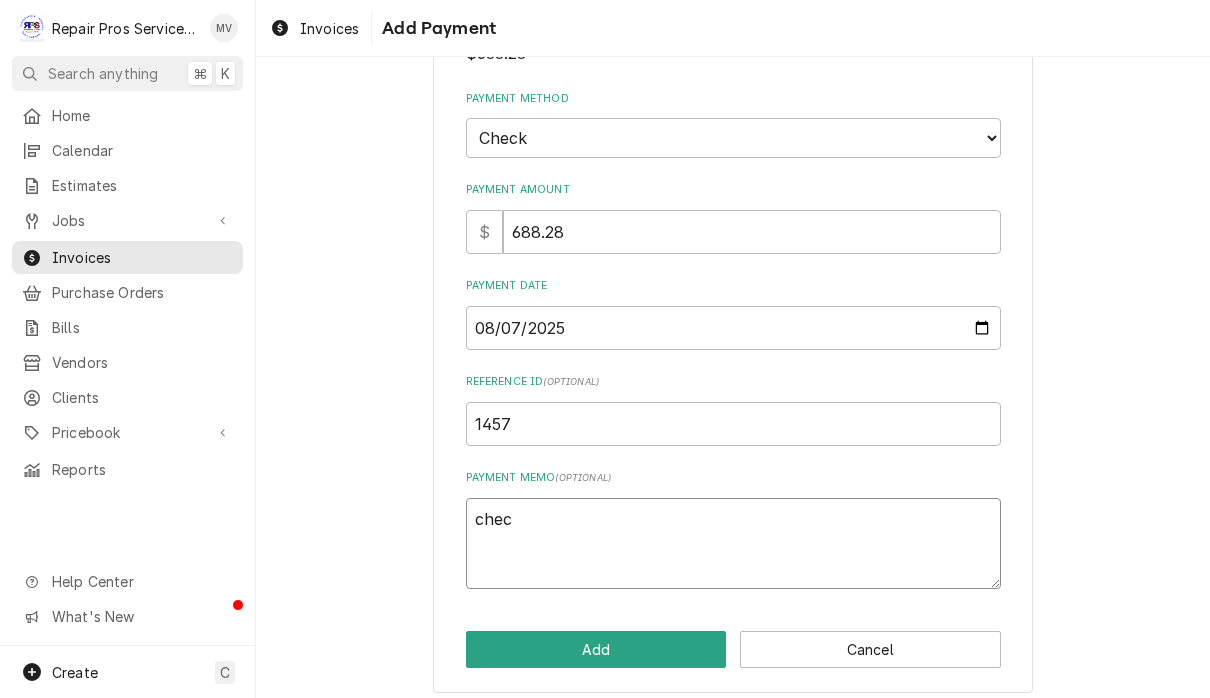 type on "x" 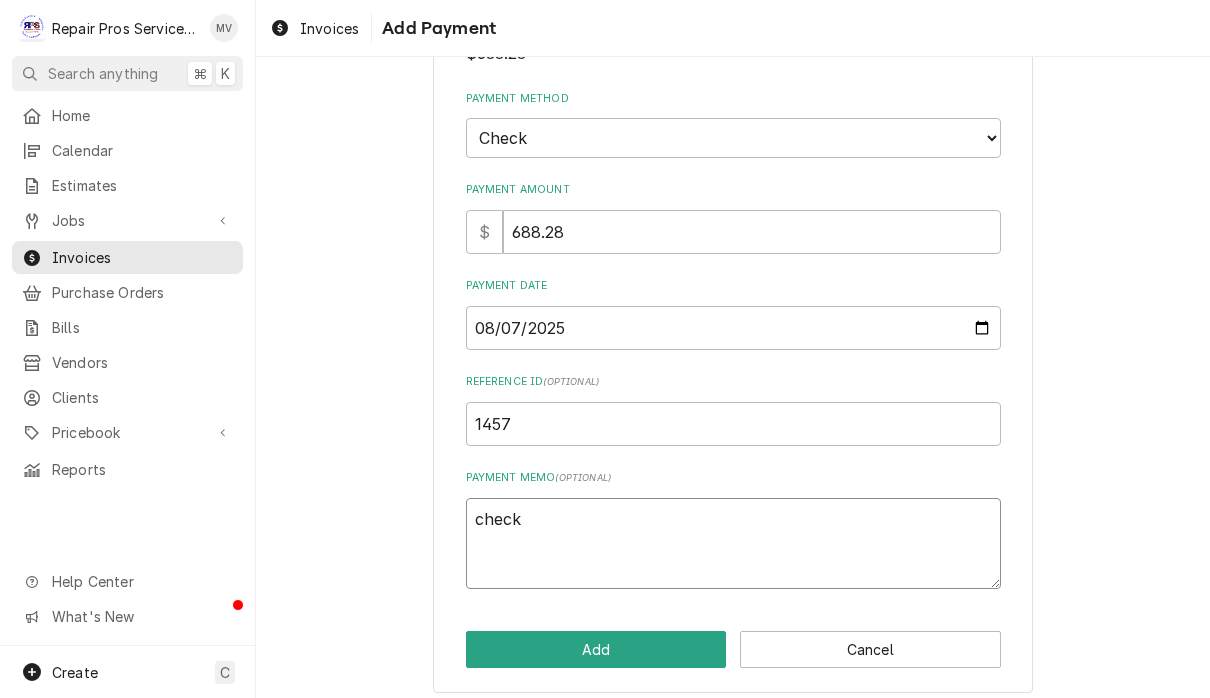 type on "check" 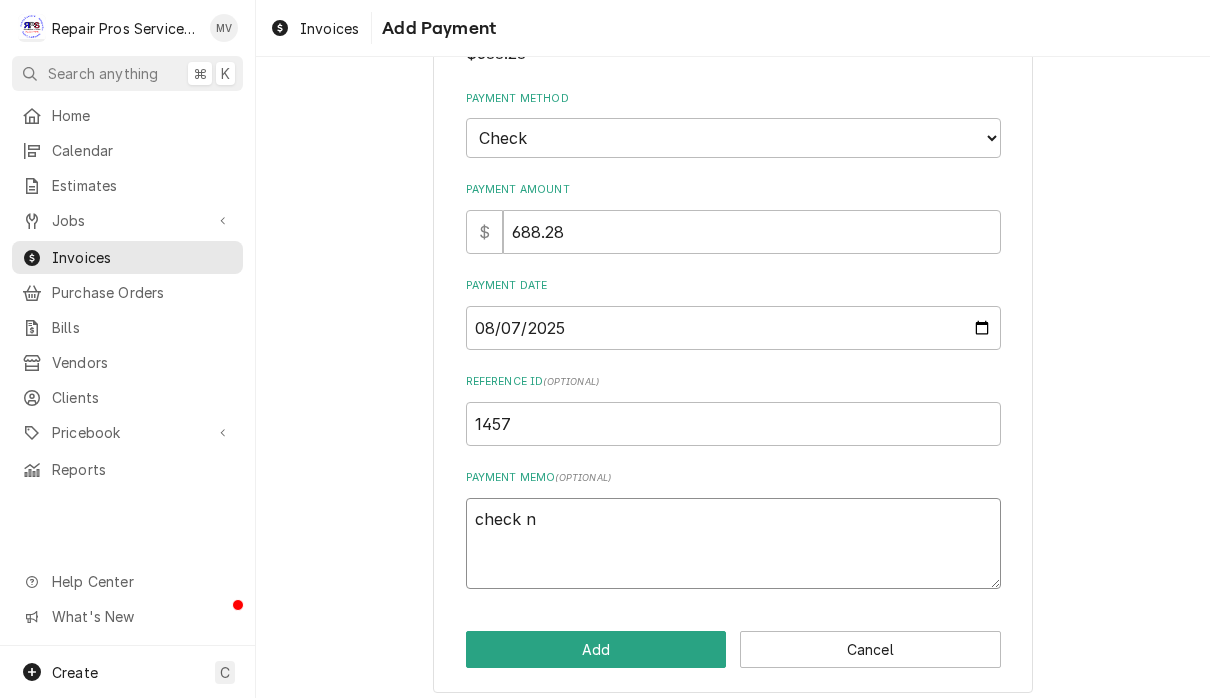 type on "x" 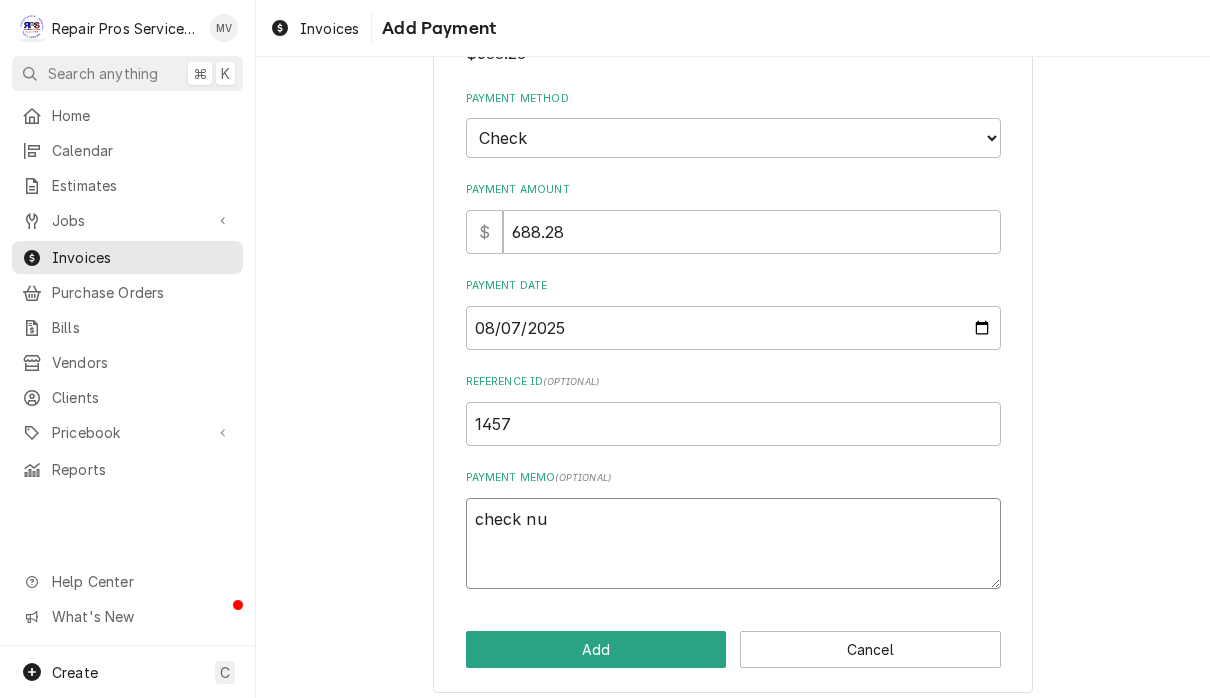 type on "x" 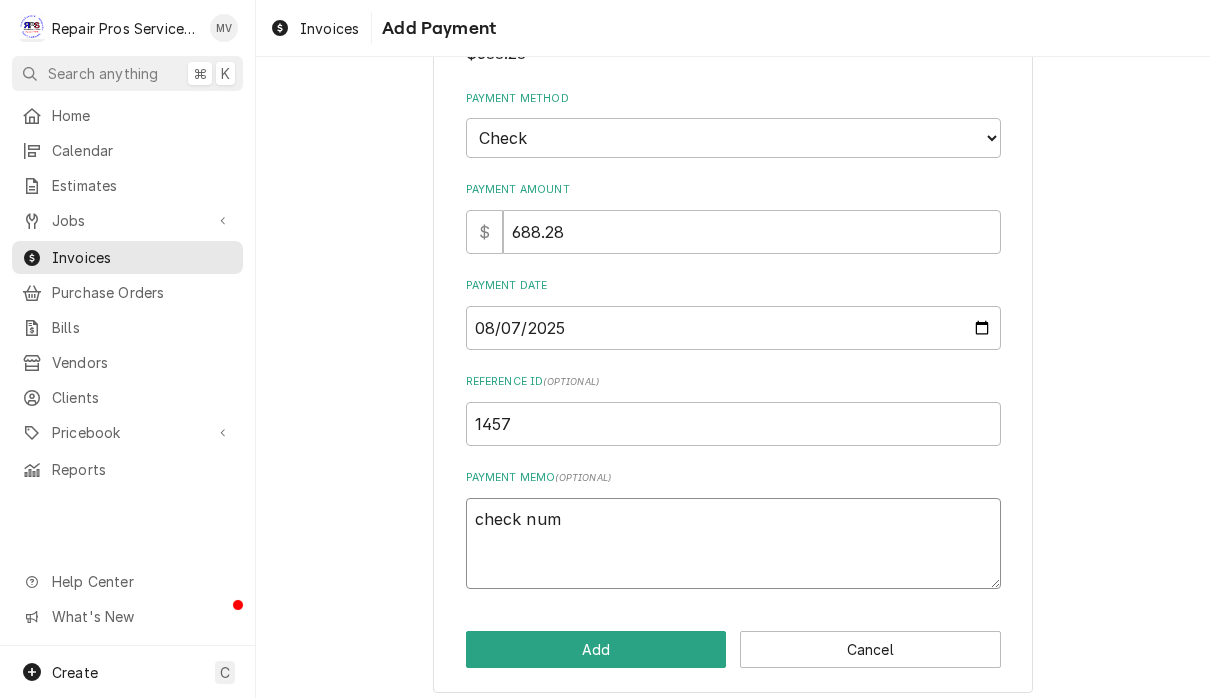 type on "x" 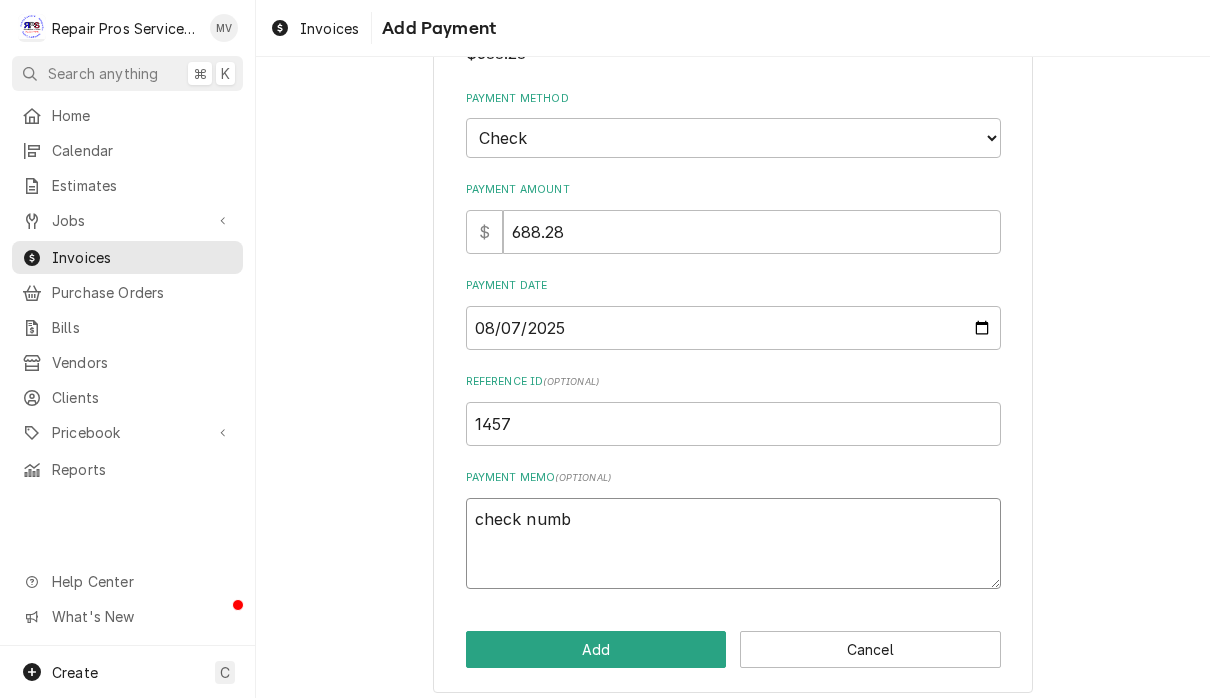 type on "x" 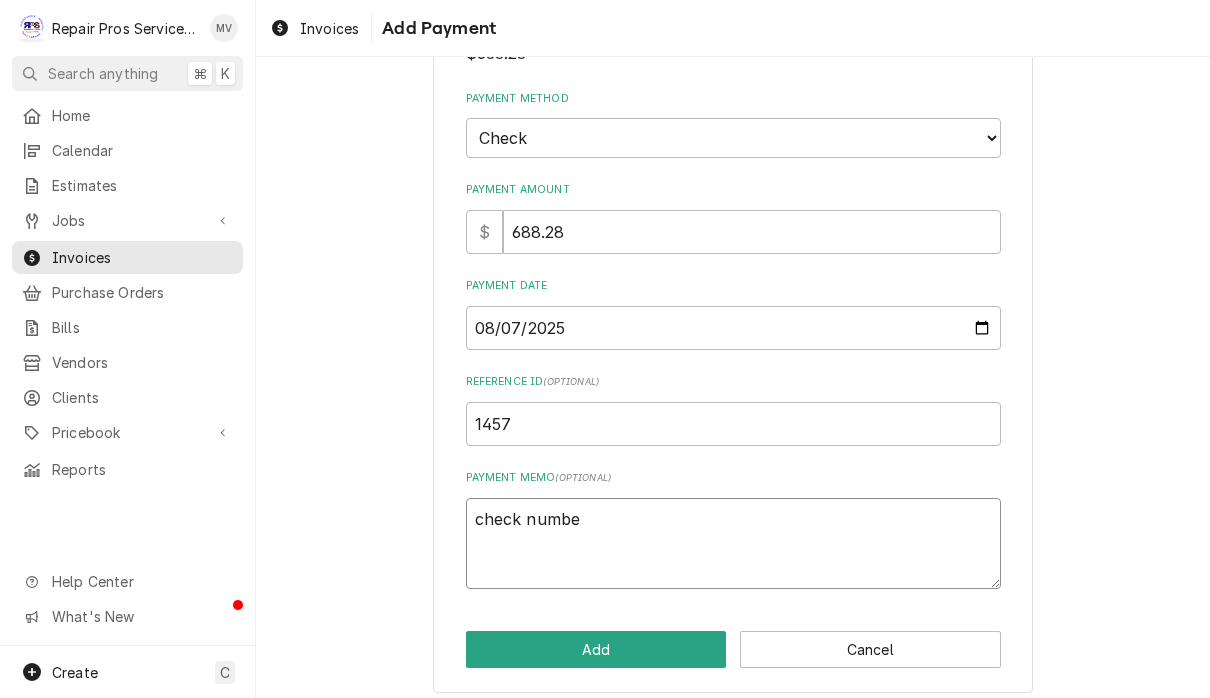 type on "x" 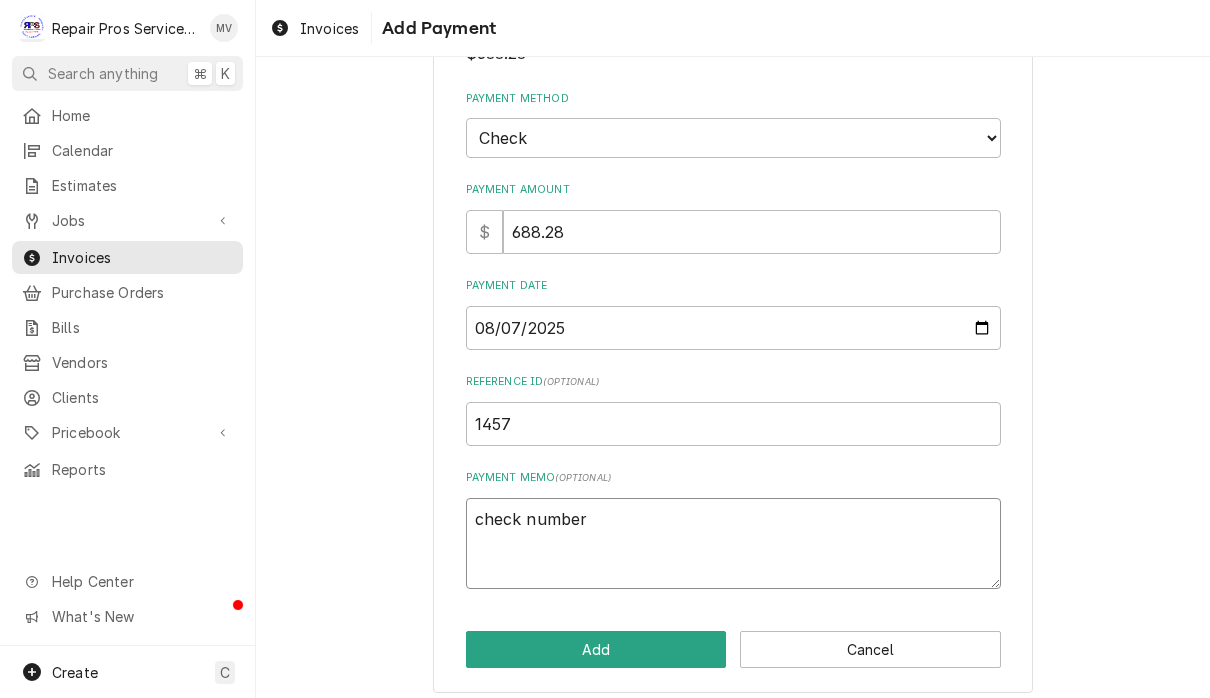 type on "x" 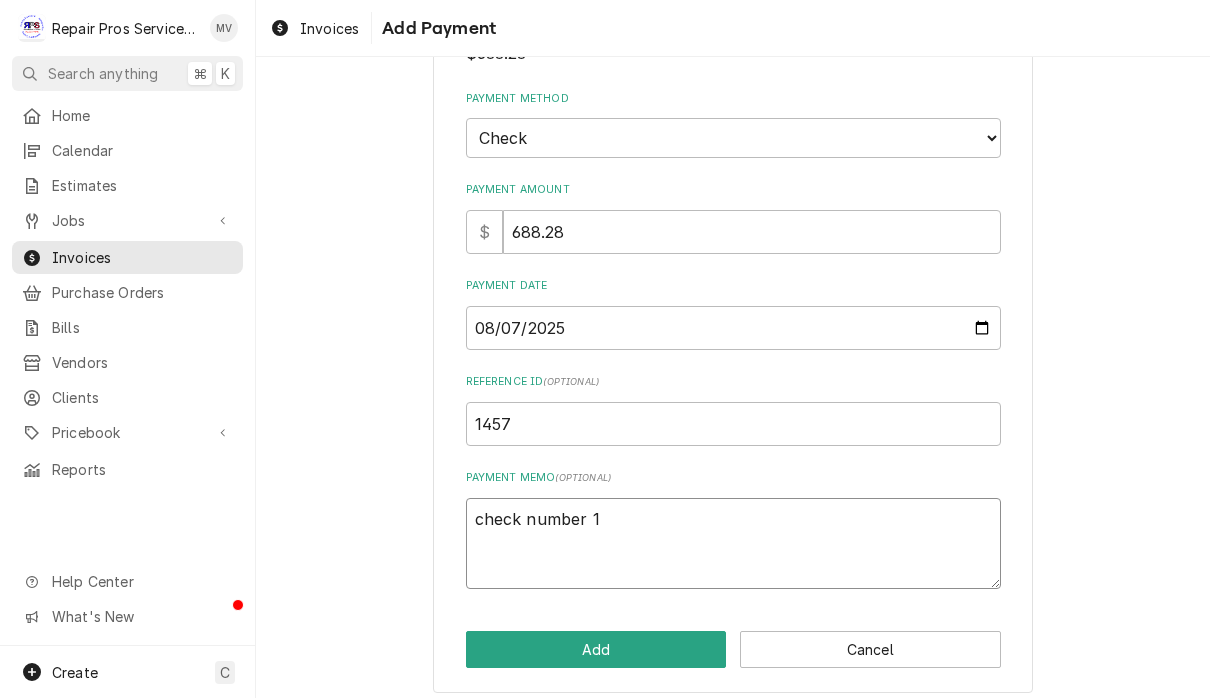 type on "x" 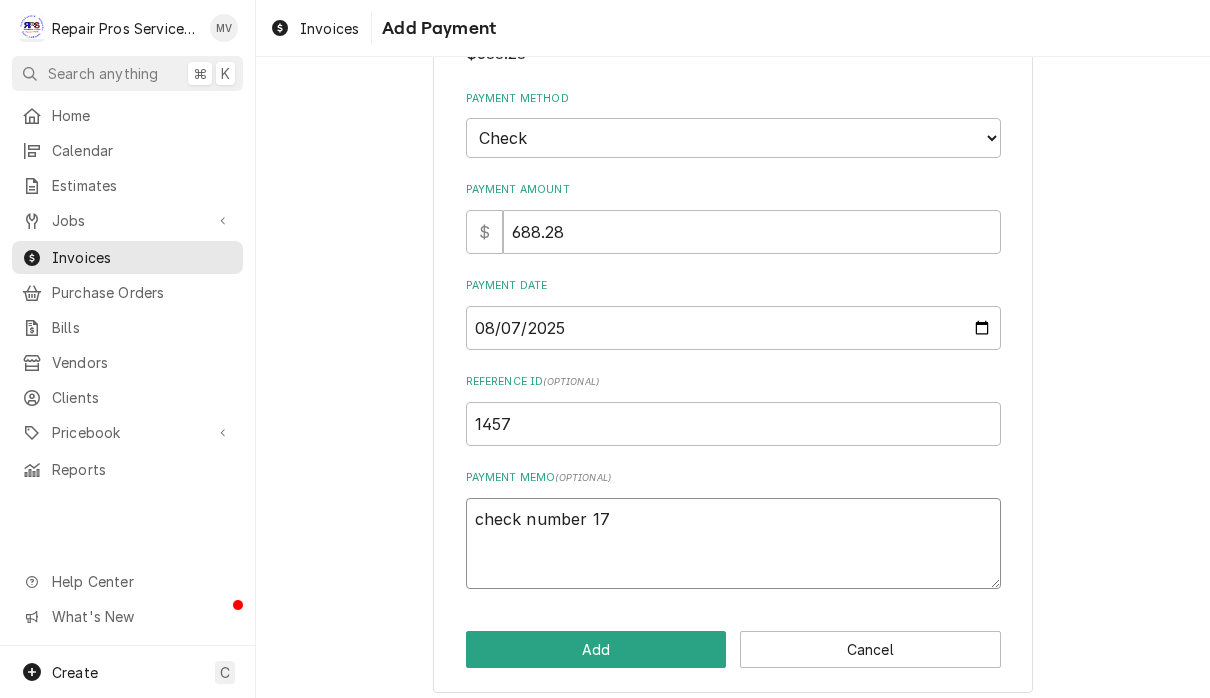 type on "x" 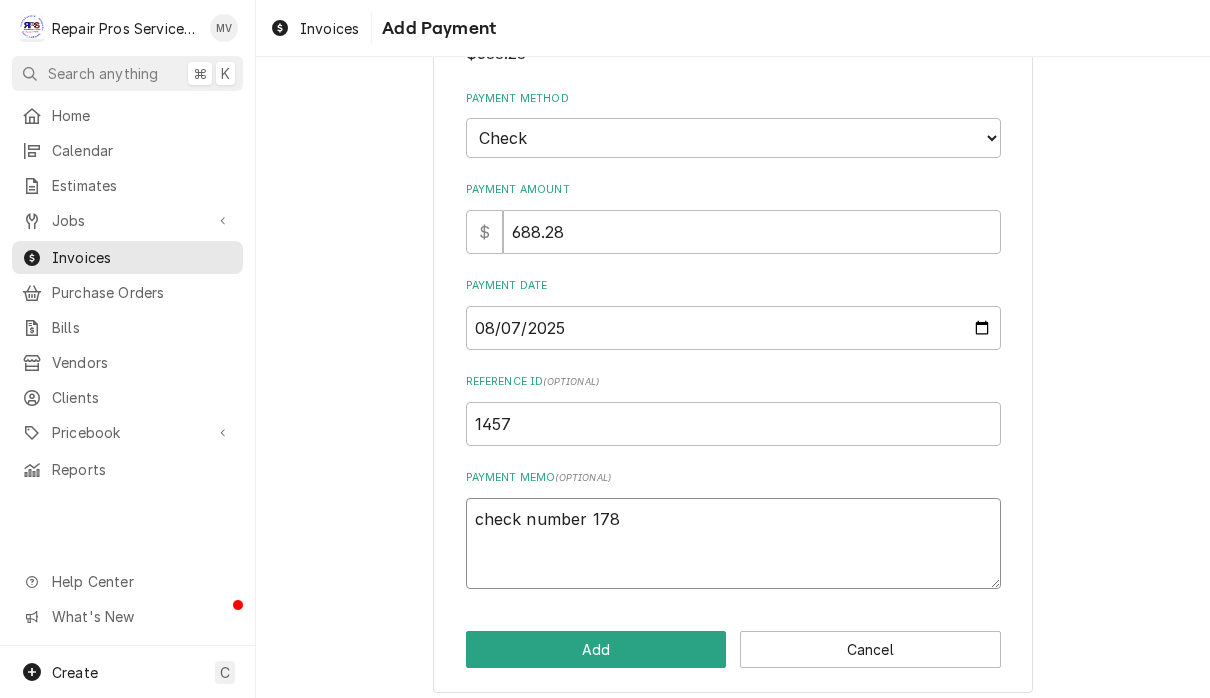 type on "x" 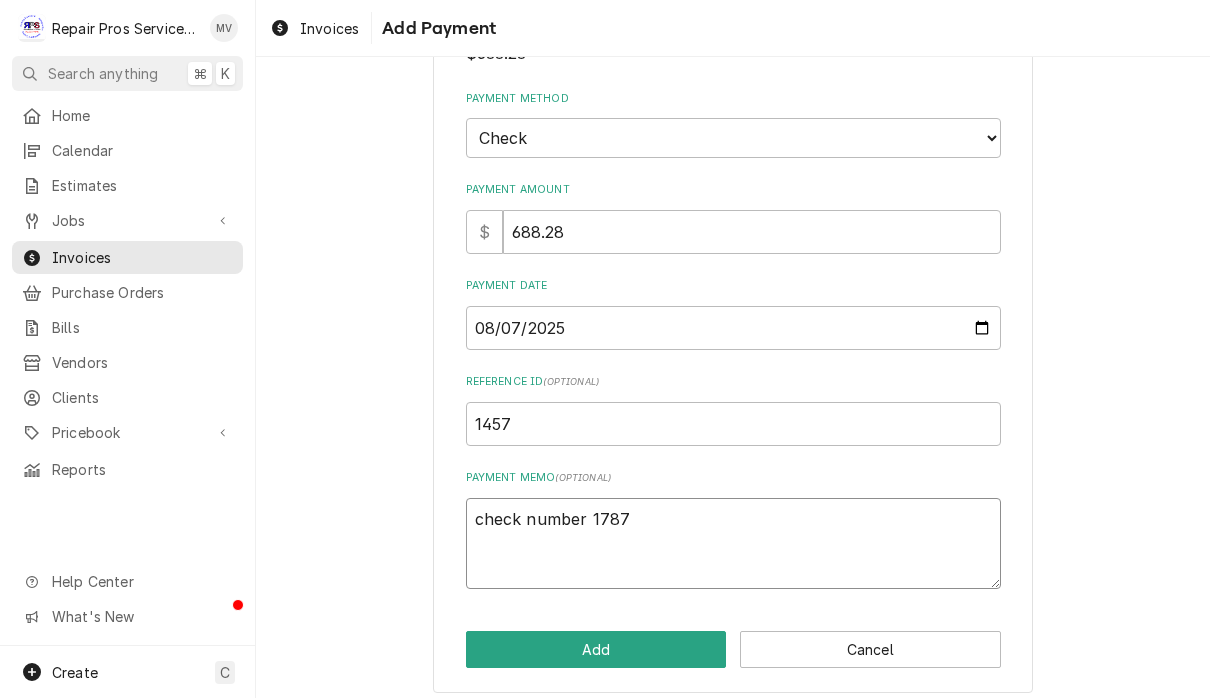type on "x" 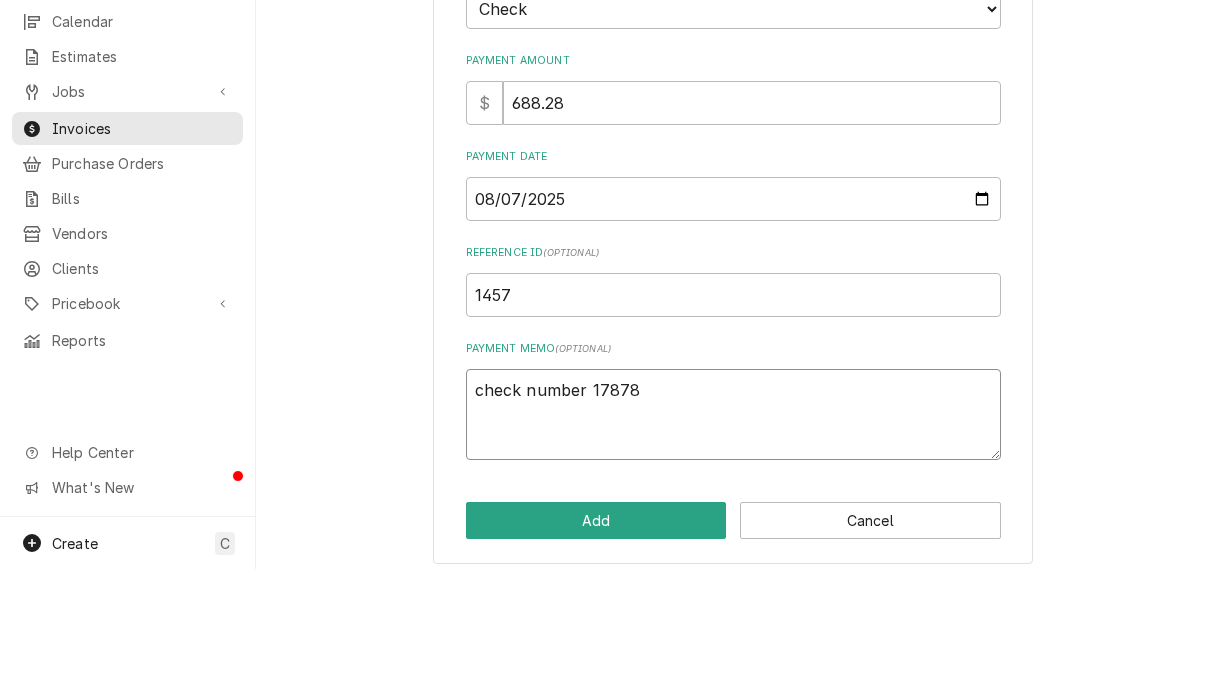 scroll, scrollTop: 1, scrollLeft: 0, axis: vertical 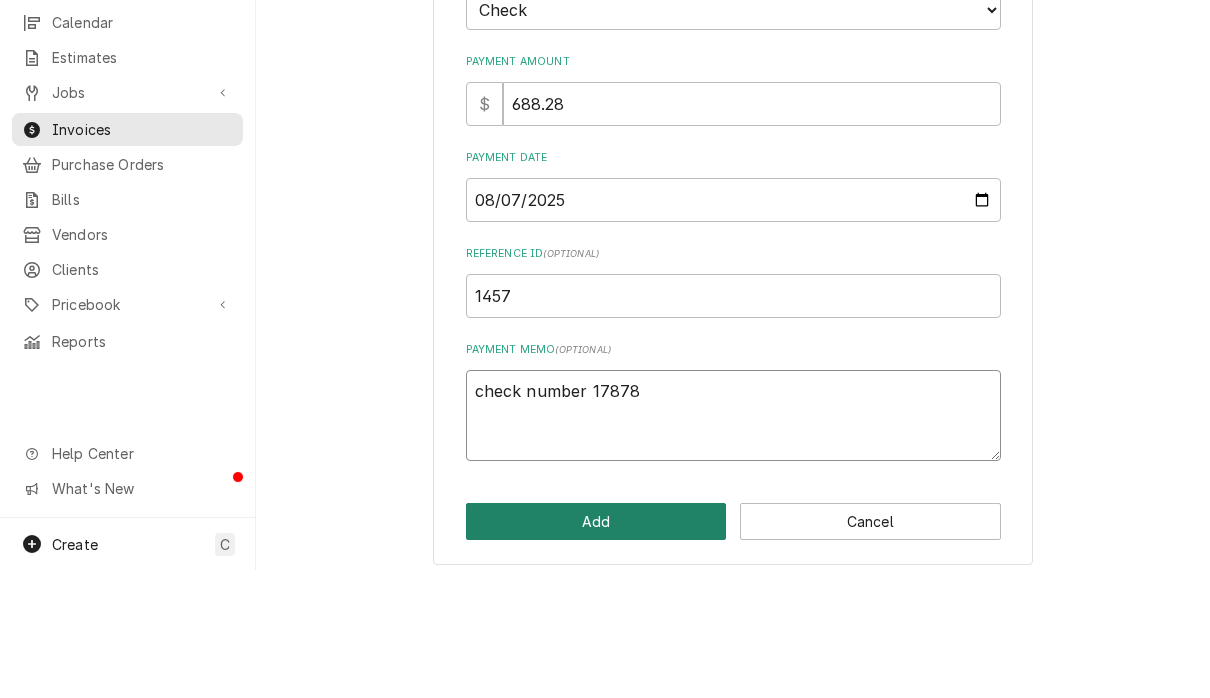 type on "check number 17878" 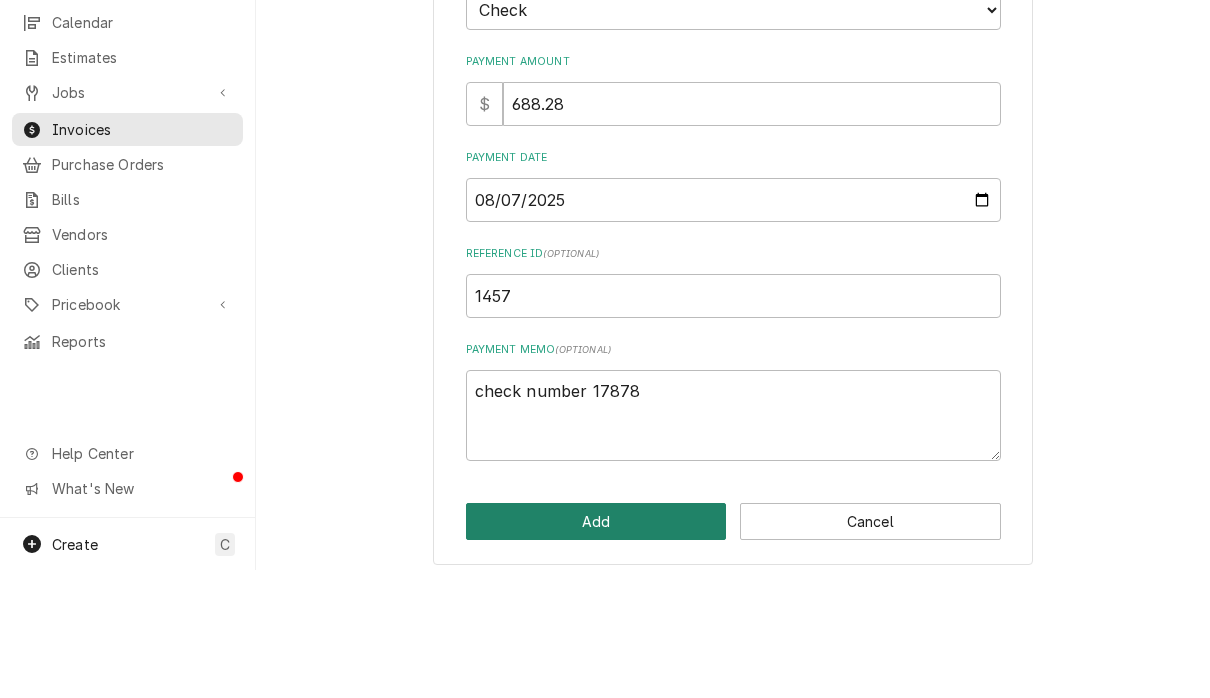 click on "Add" at bounding box center (596, 649) 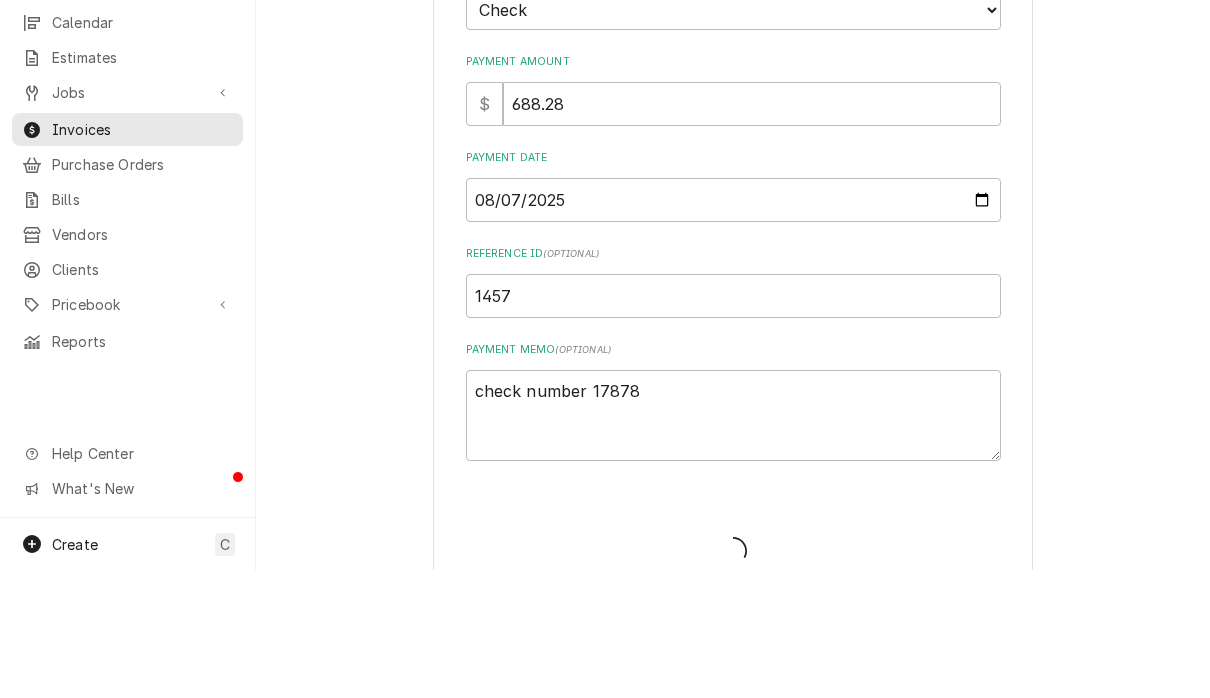 type on "x" 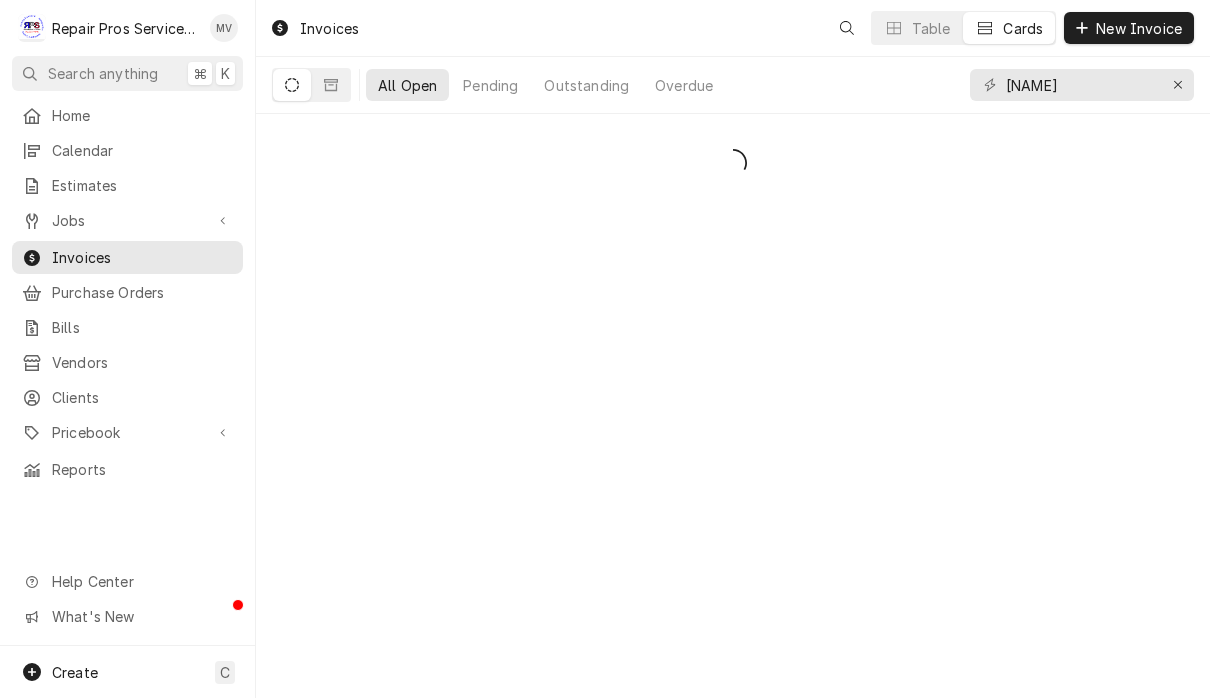 scroll, scrollTop: 0, scrollLeft: 0, axis: both 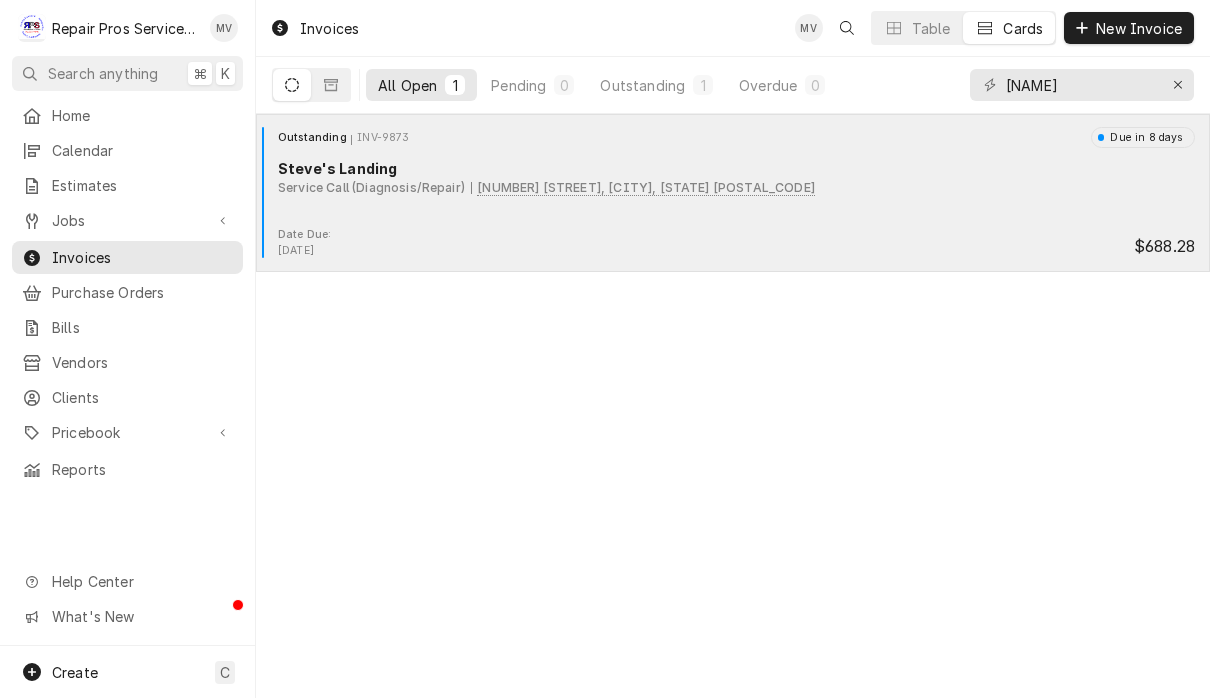 click on "Date Due: Aug 17, 2025 $688.28" at bounding box center [733, 243] 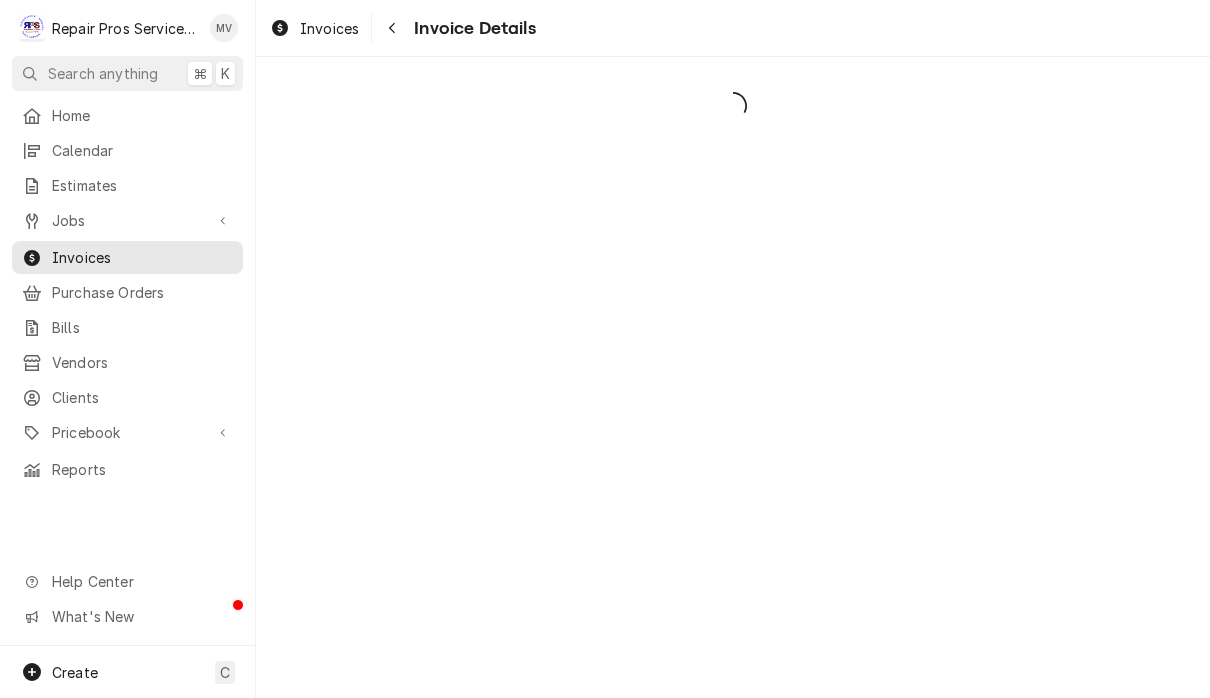 scroll, scrollTop: 0, scrollLeft: 0, axis: both 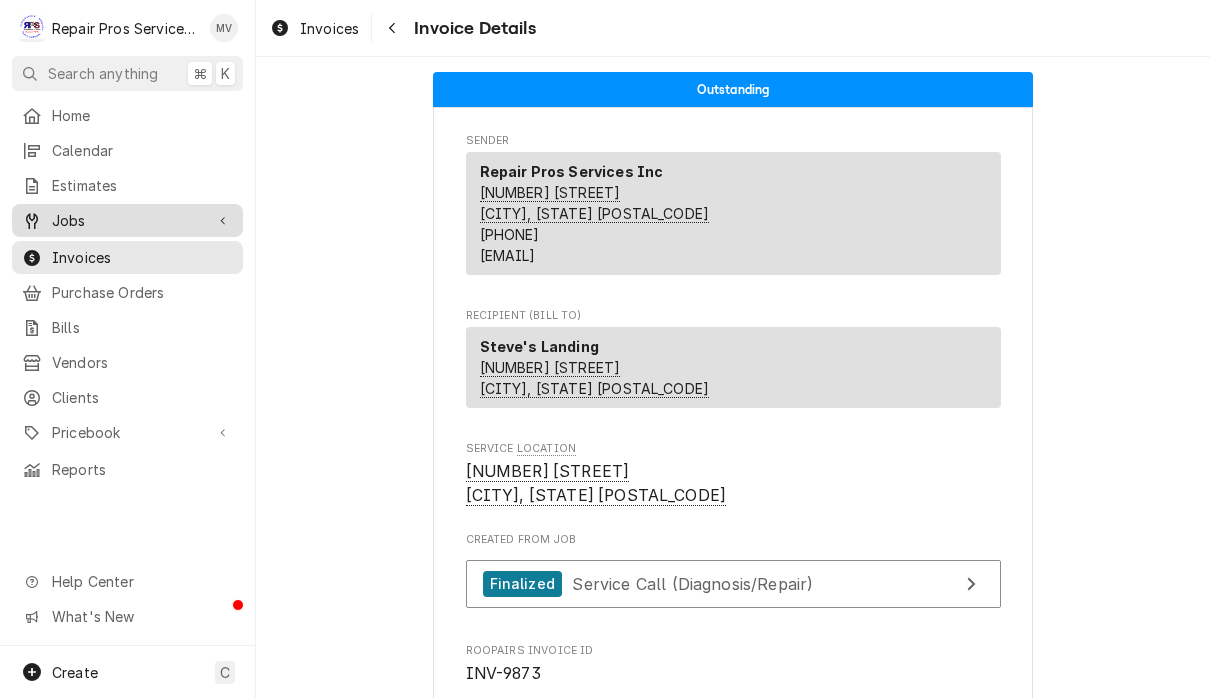 click on "Jobs" at bounding box center [127, 220] 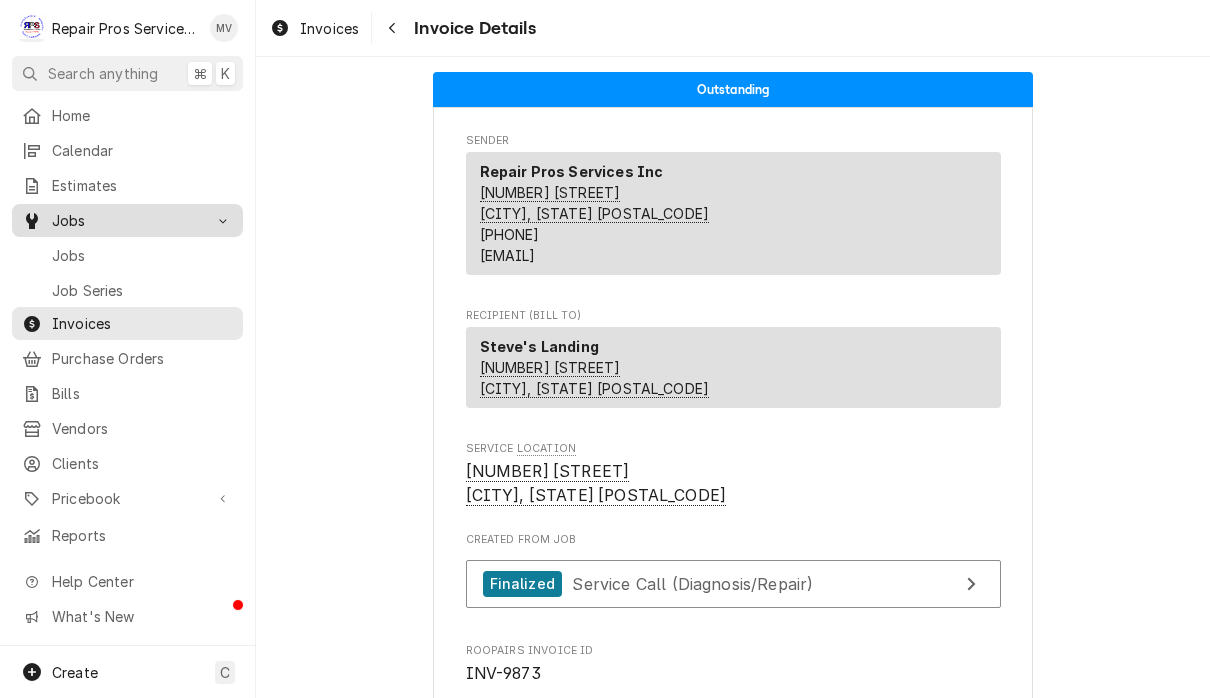 scroll, scrollTop: 0, scrollLeft: 0, axis: both 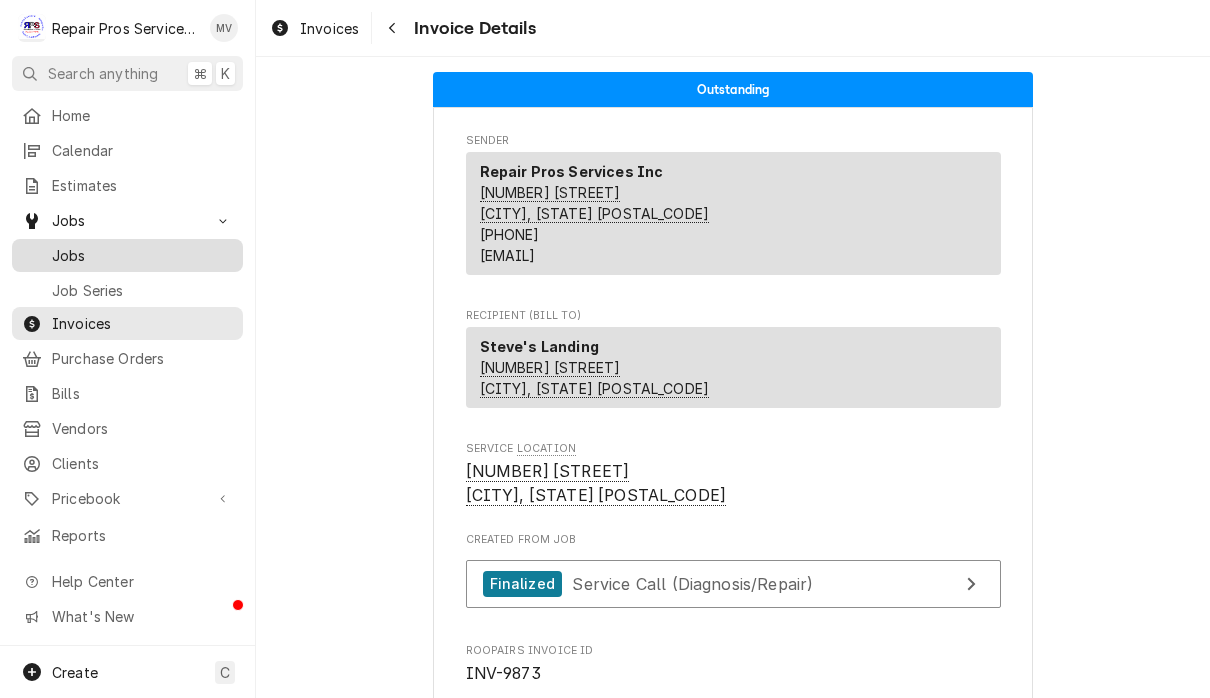 click on "Jobs" at bounding box center [142, 255] 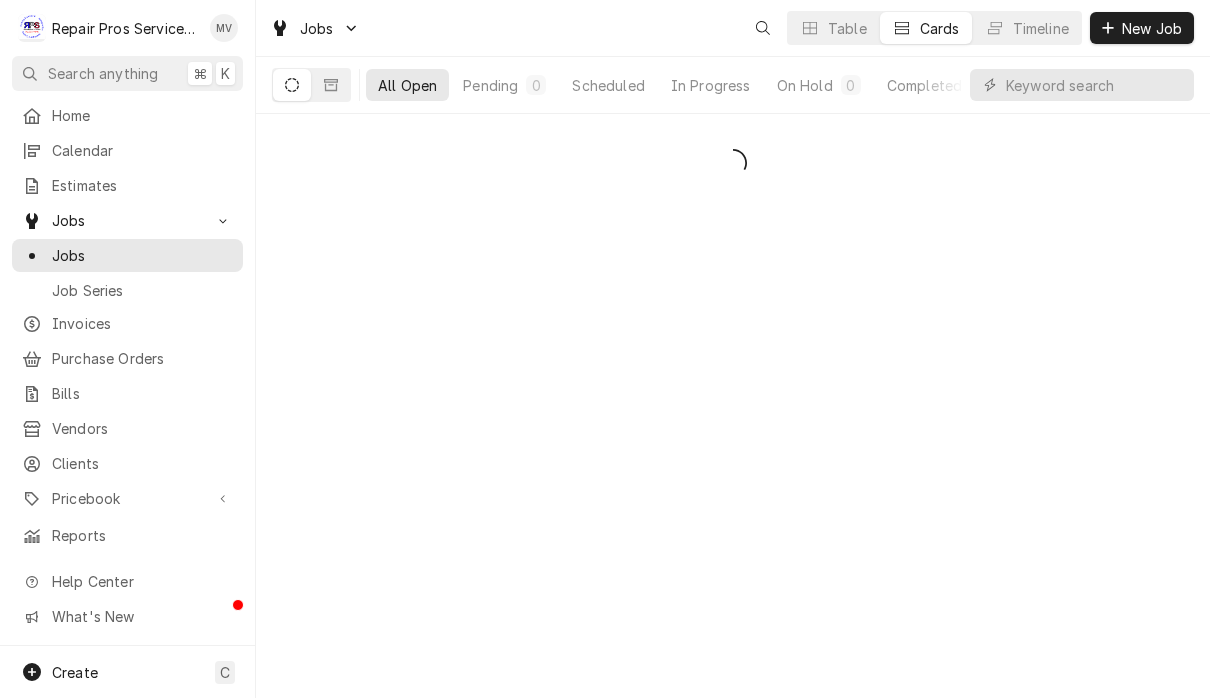 scroll, scrollTop: 0, scrollLeft: 0, axis: both 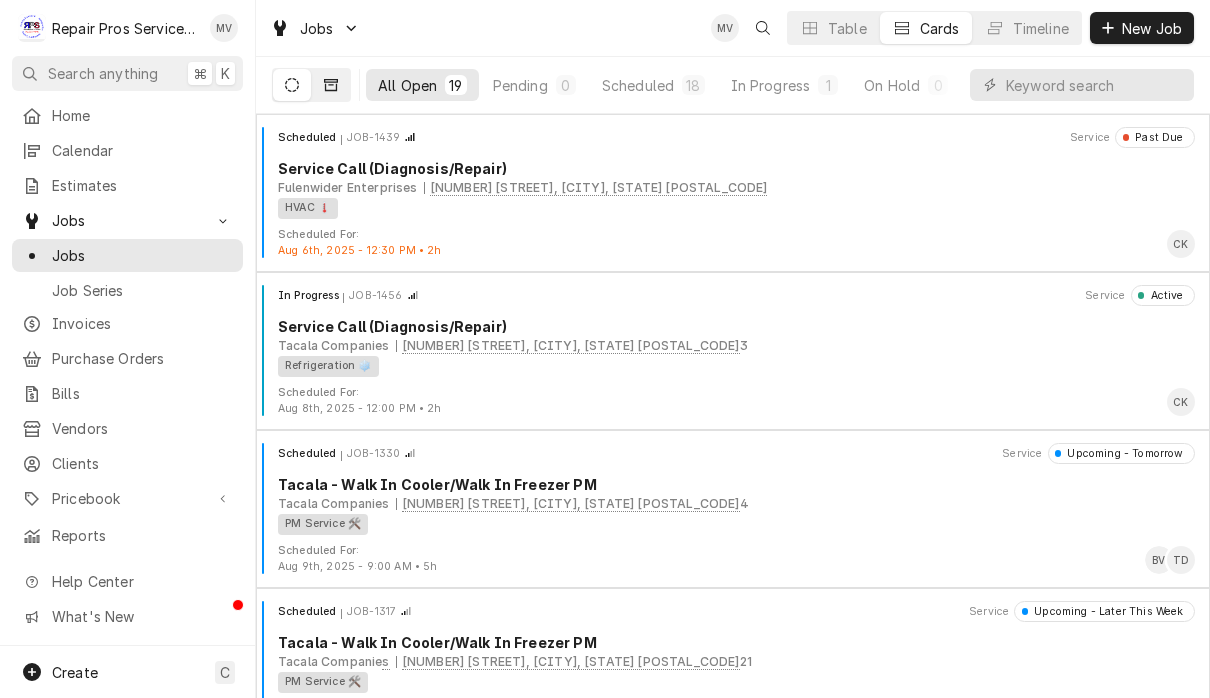 click 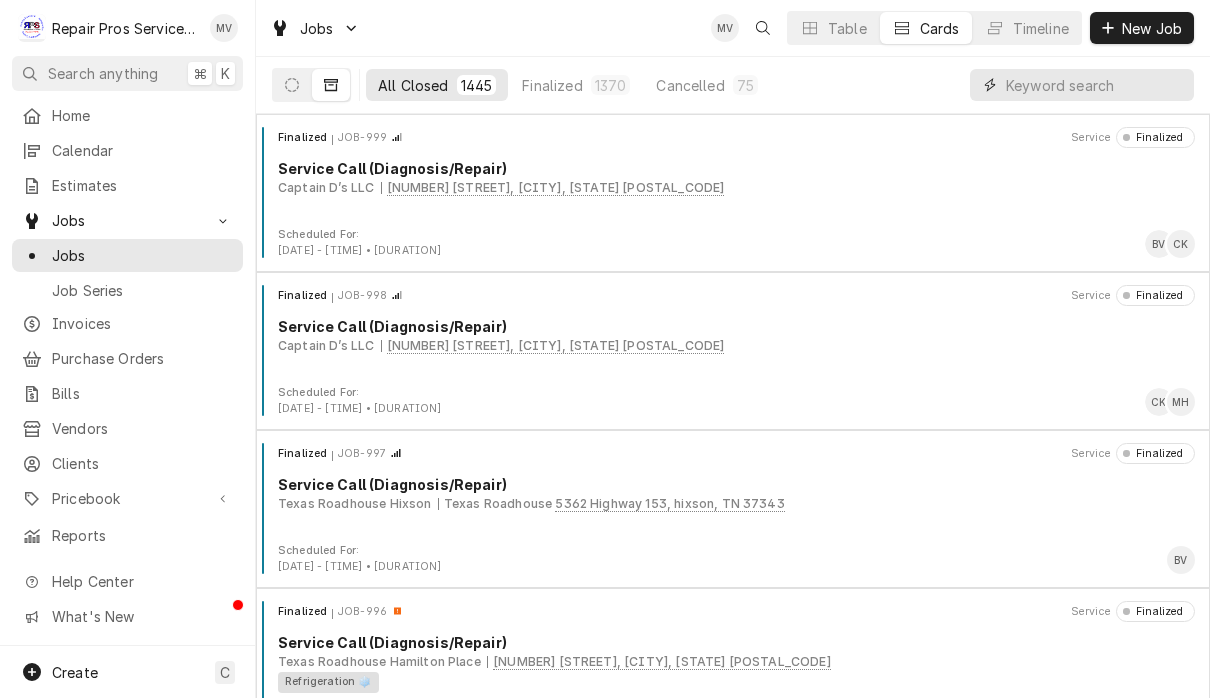 click at bounding box center (1095, 85) 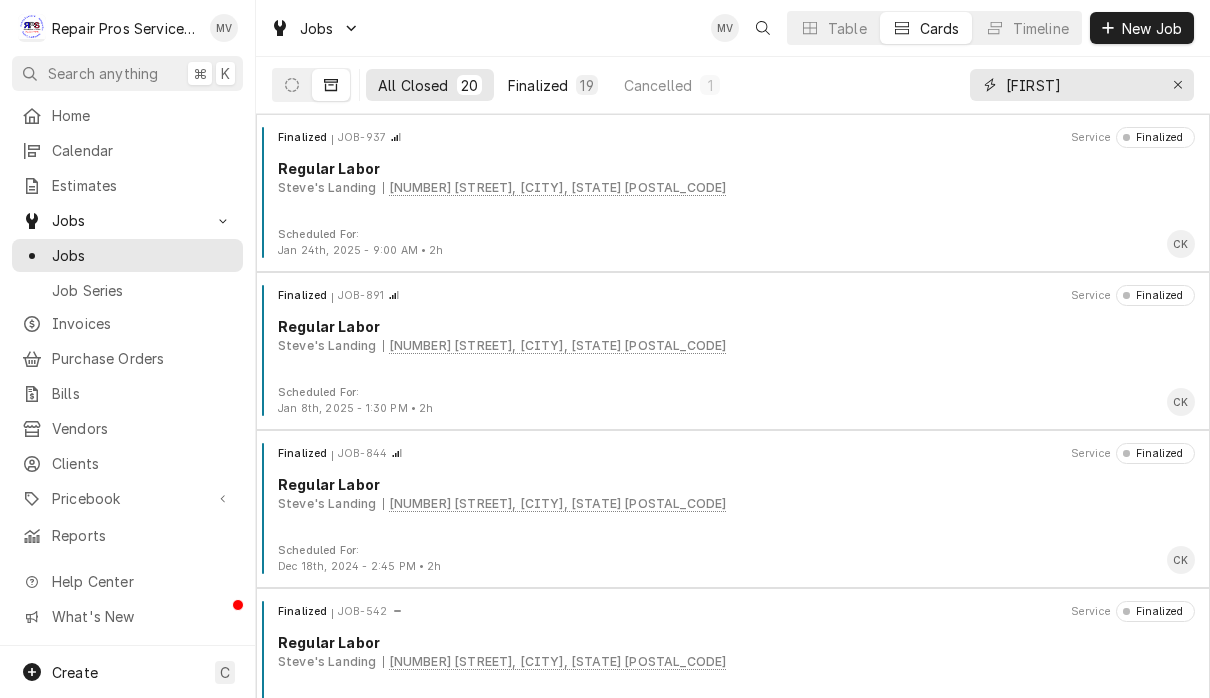 type on "Steve" 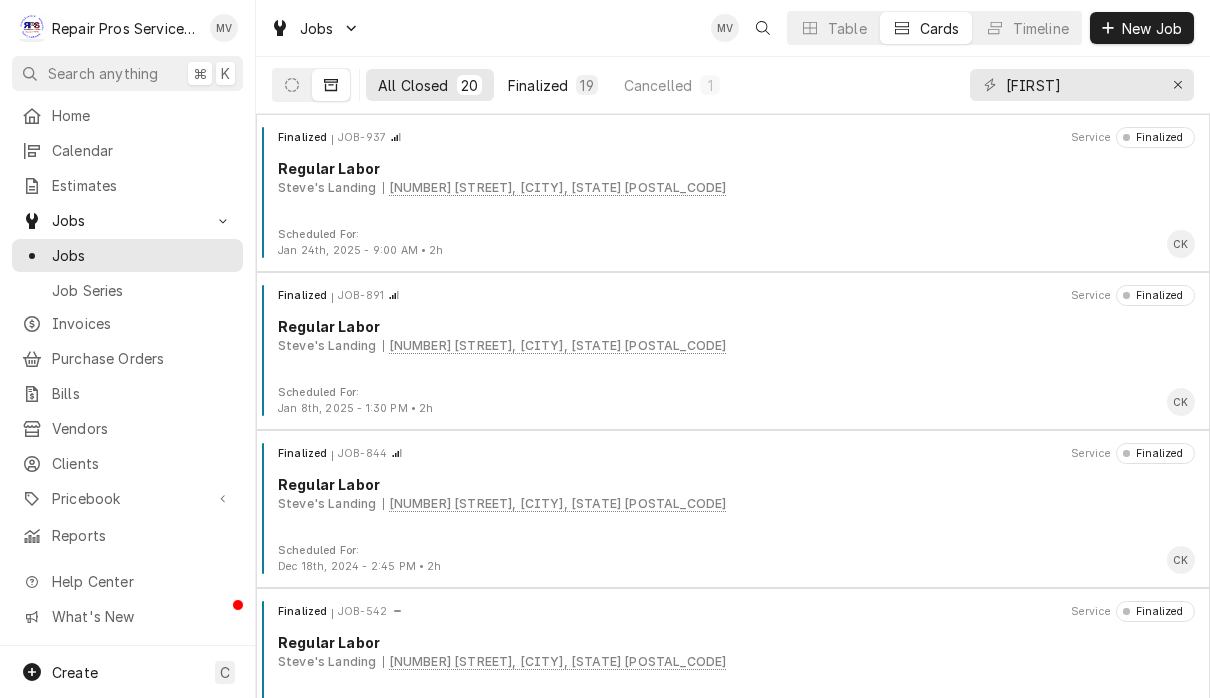click on "Finalized 19" at bounding box center [553, 85] 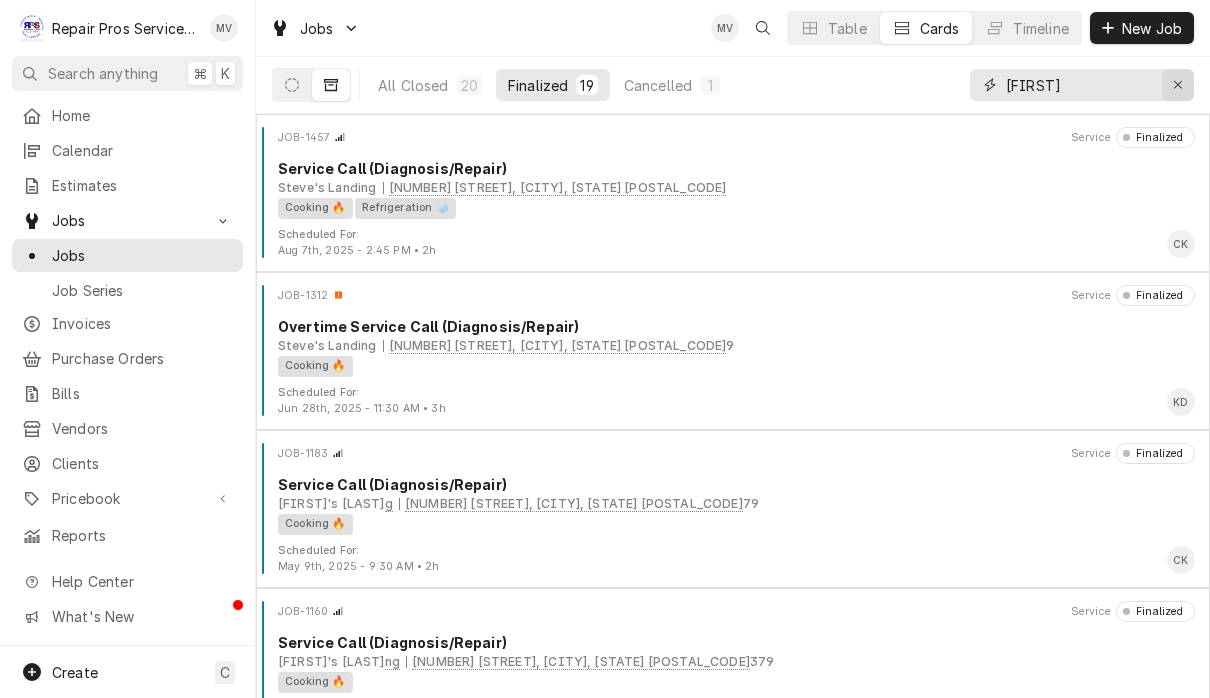 click at bounding box center [1178, 85] 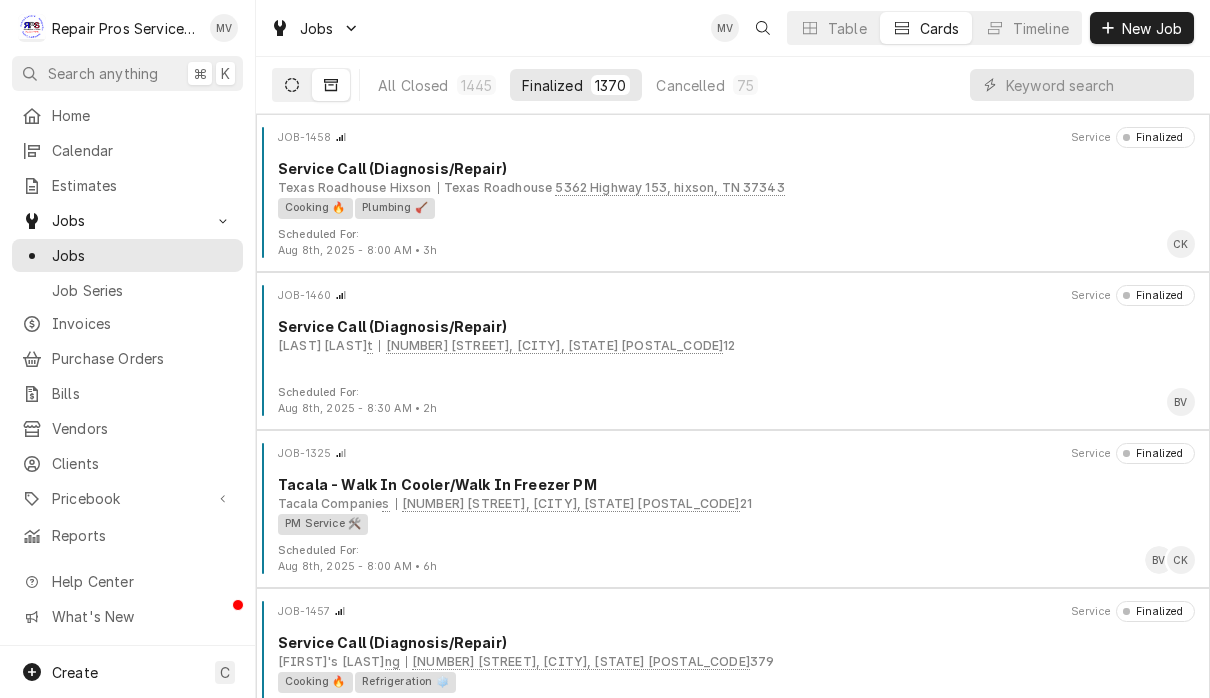 click 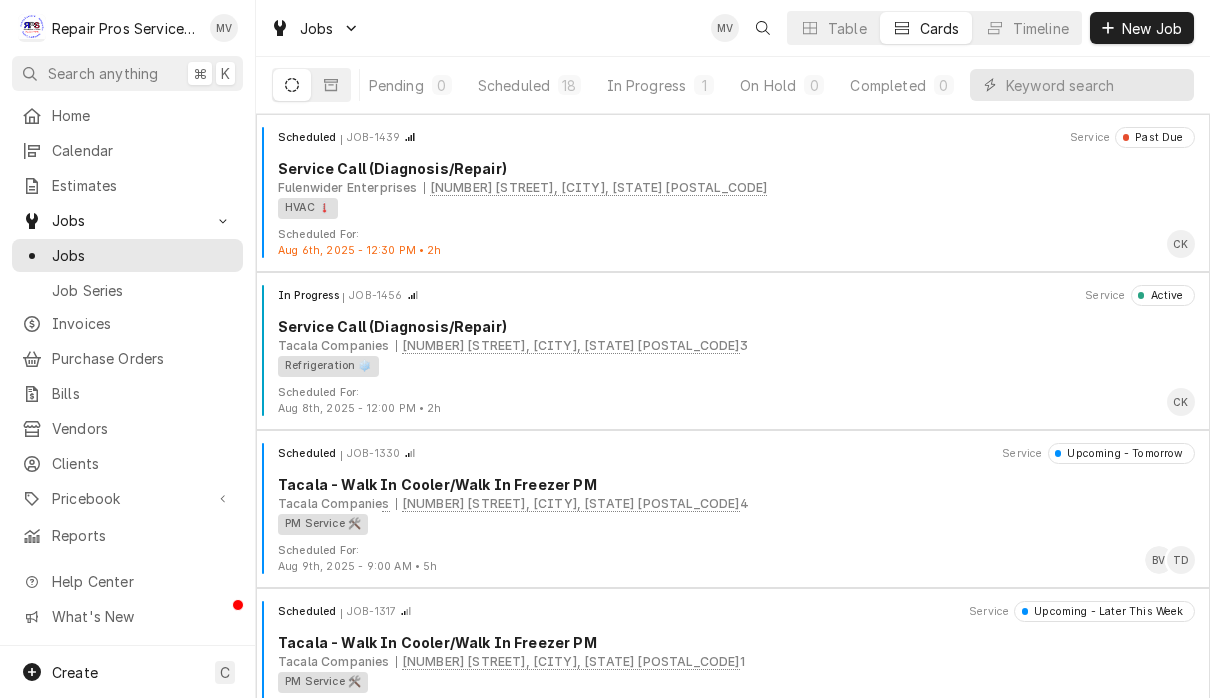 scroll, scrollTop: 0, scrollLeft: 123, axis: horizontal 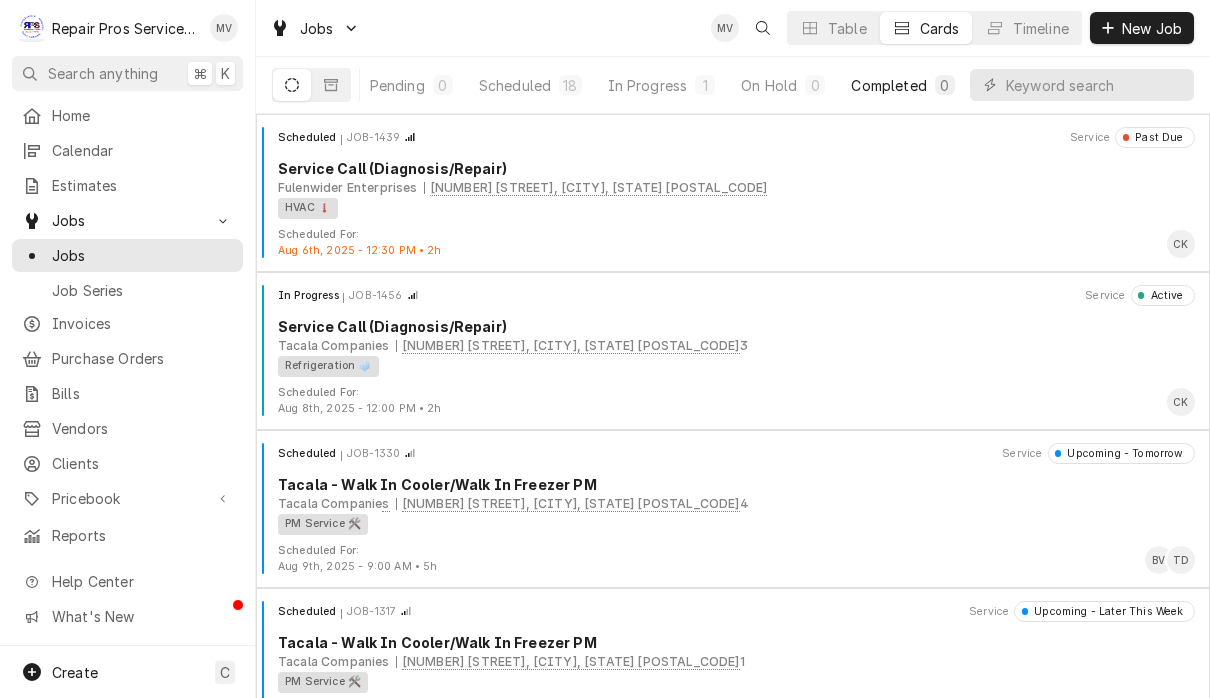 click on "Completed" at bounding box center (888, 85) 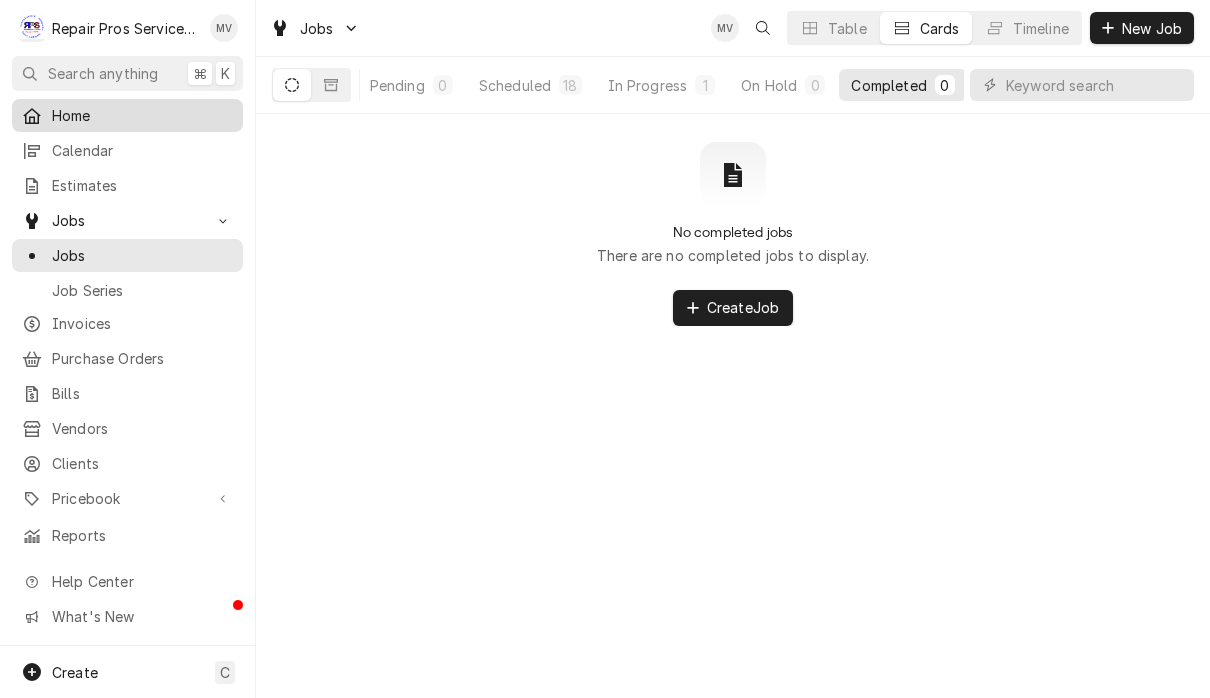 click on "Home" at bounding box center [142, 115] 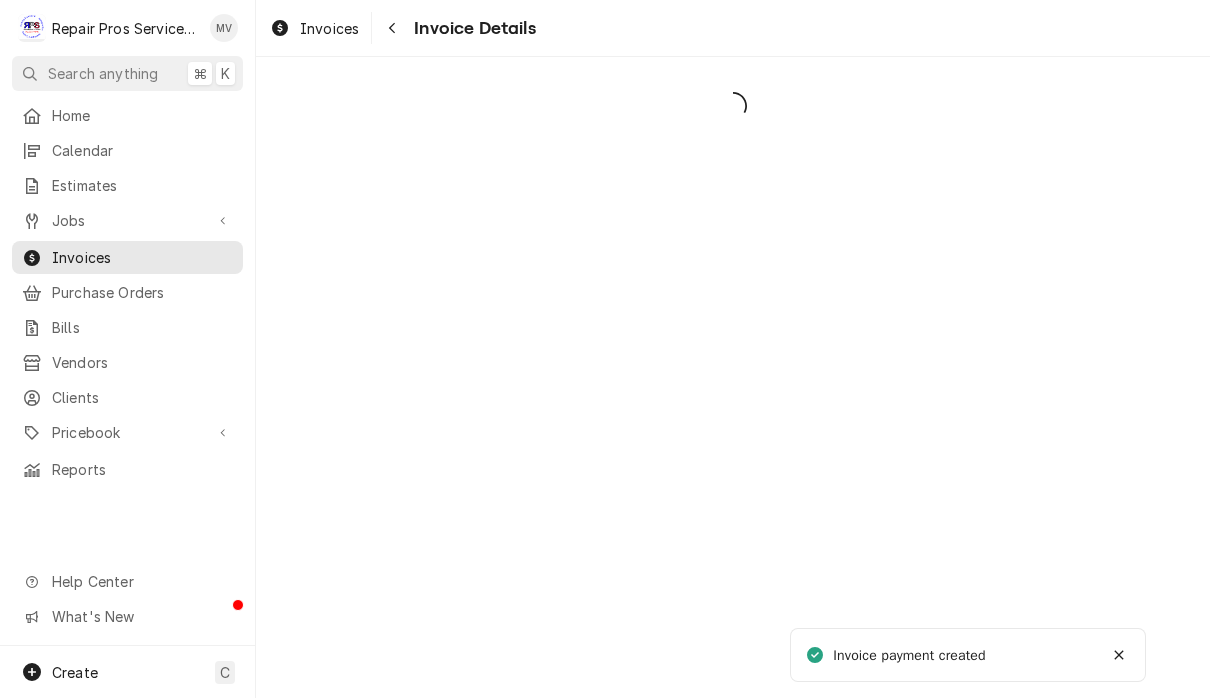 scroll, scrollTop: 0, scrollLeft: 0, axis: both 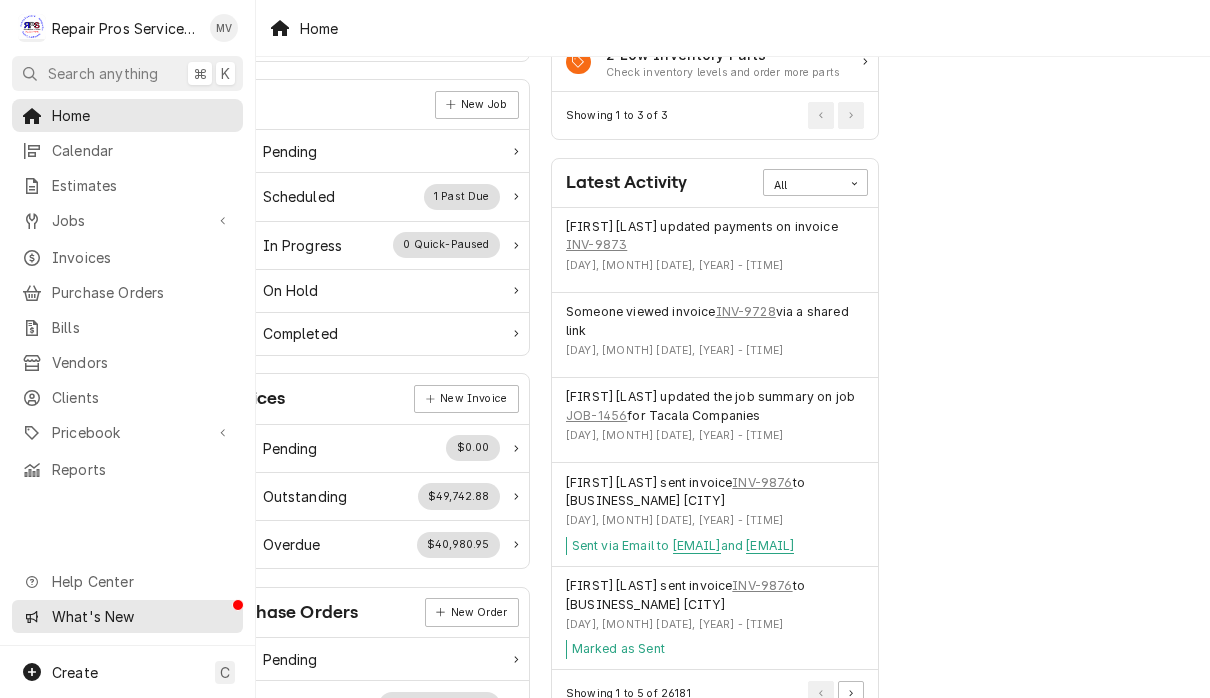 click on "What's New" at bounding box center (141, 616) 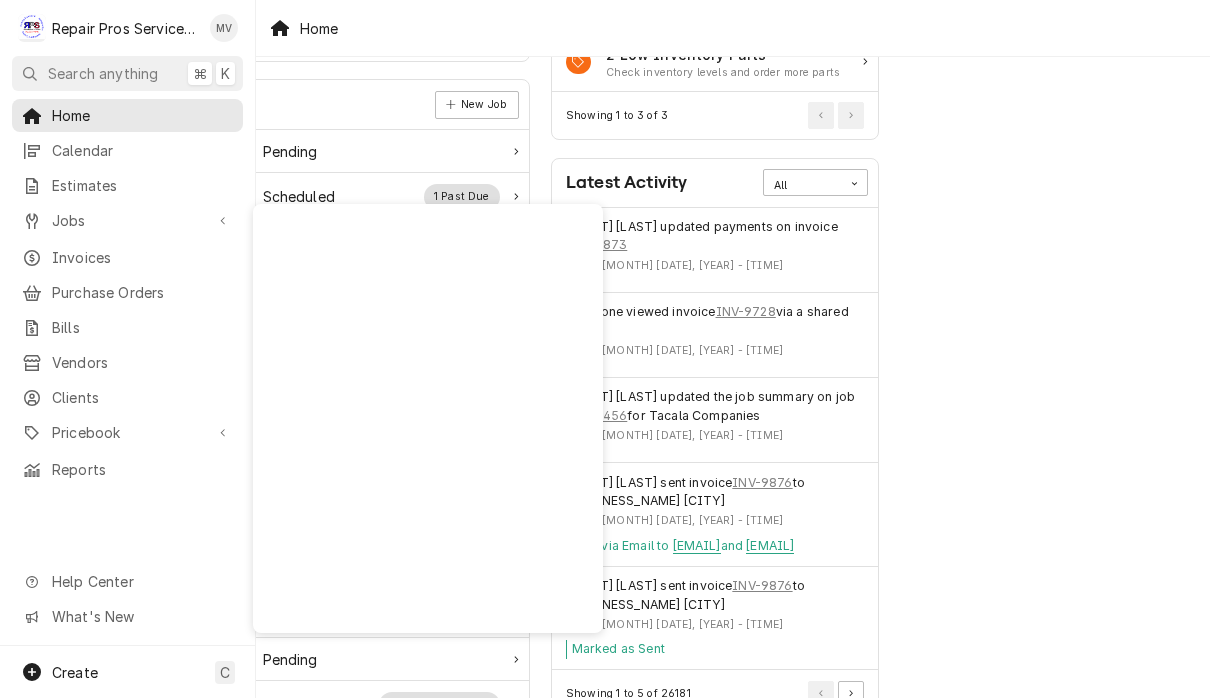 click on "Performance Metrics Revenue Potential All 91% $1,235,267.31 91 % Collected $117,723.83 9 % Uncollected" at bounding box center (1064, 439) 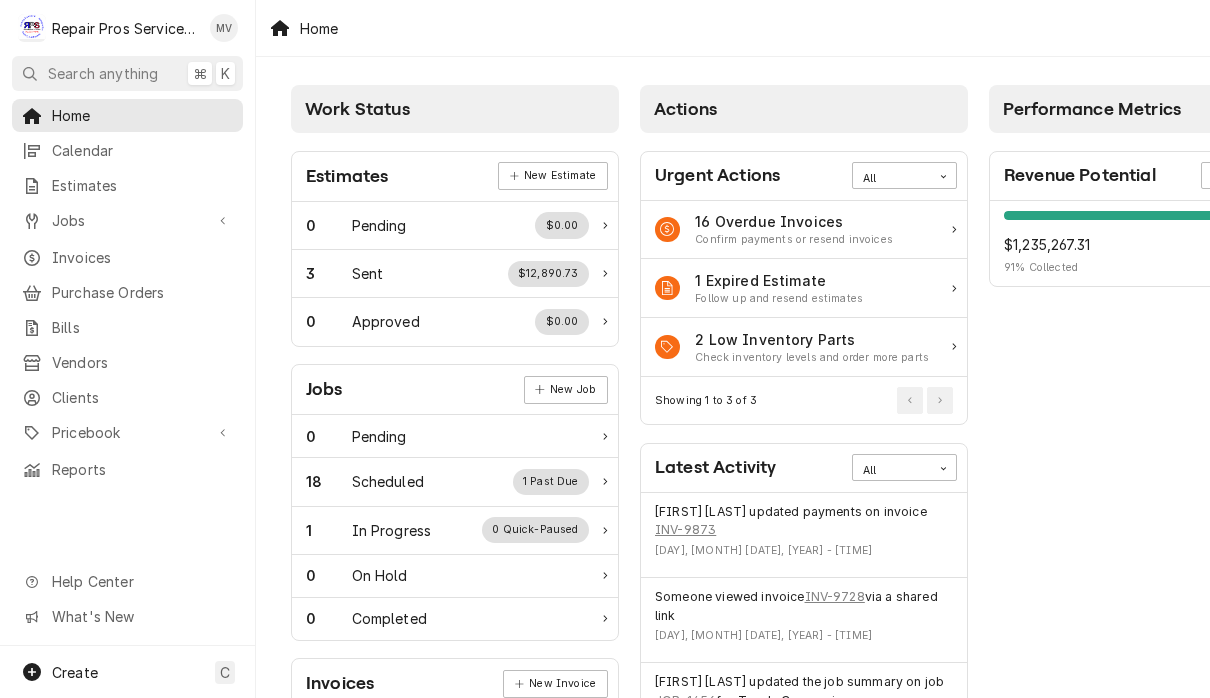scroll, scrollTop: 0, scrollLeft: 0, axis: both 